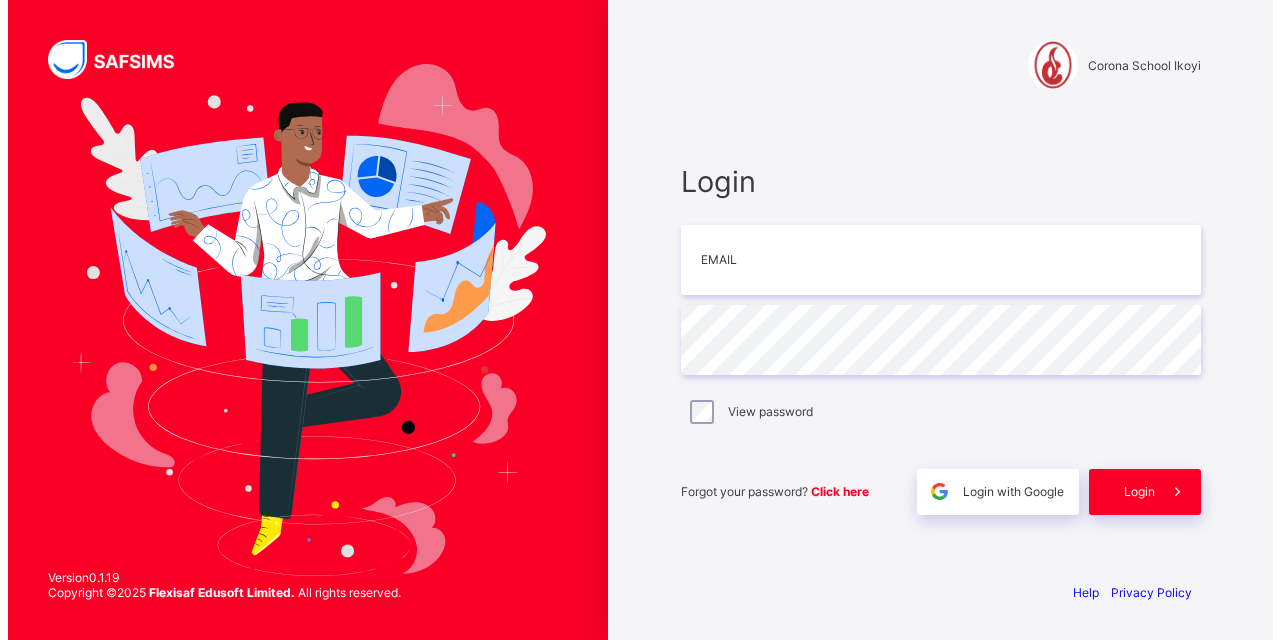 scroll, scrollTop: 0, scrollLeft: 0, axis: both 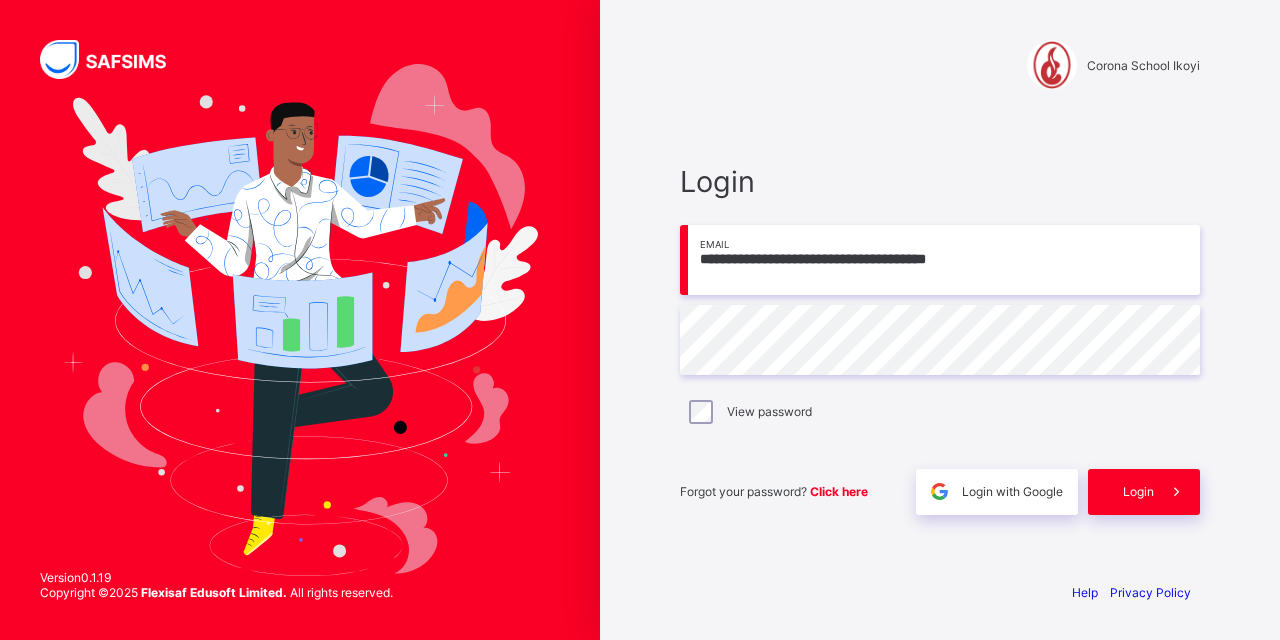type on "**********" 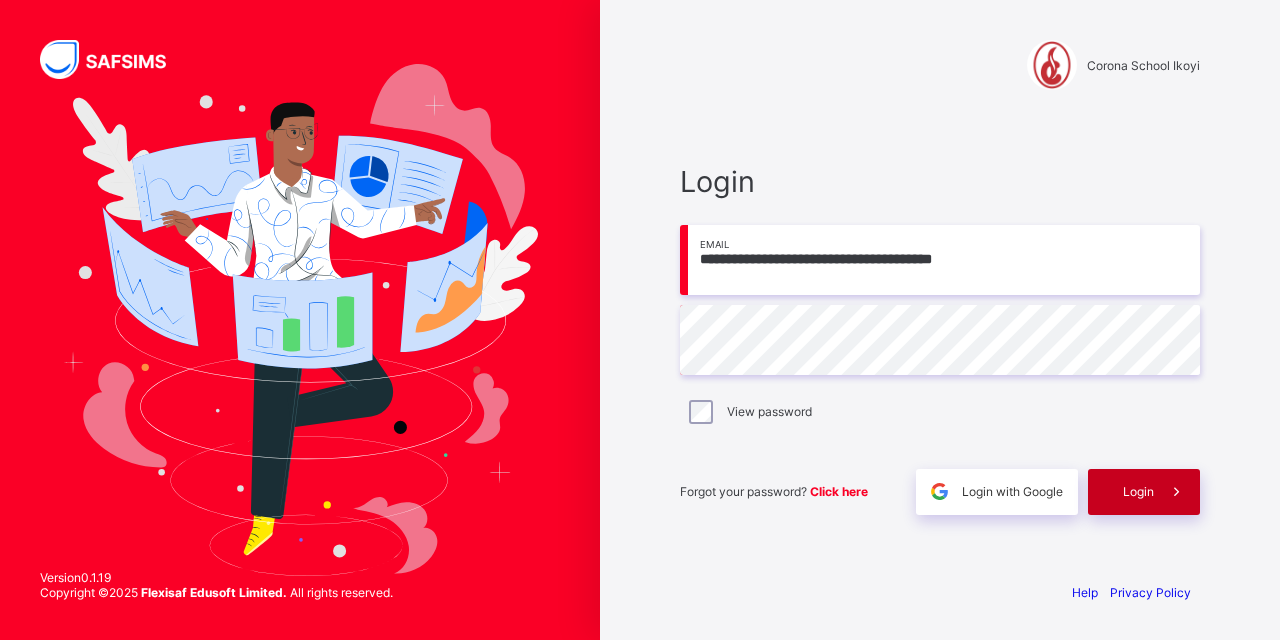 click on "Login" at bounding box center [1138, 491] 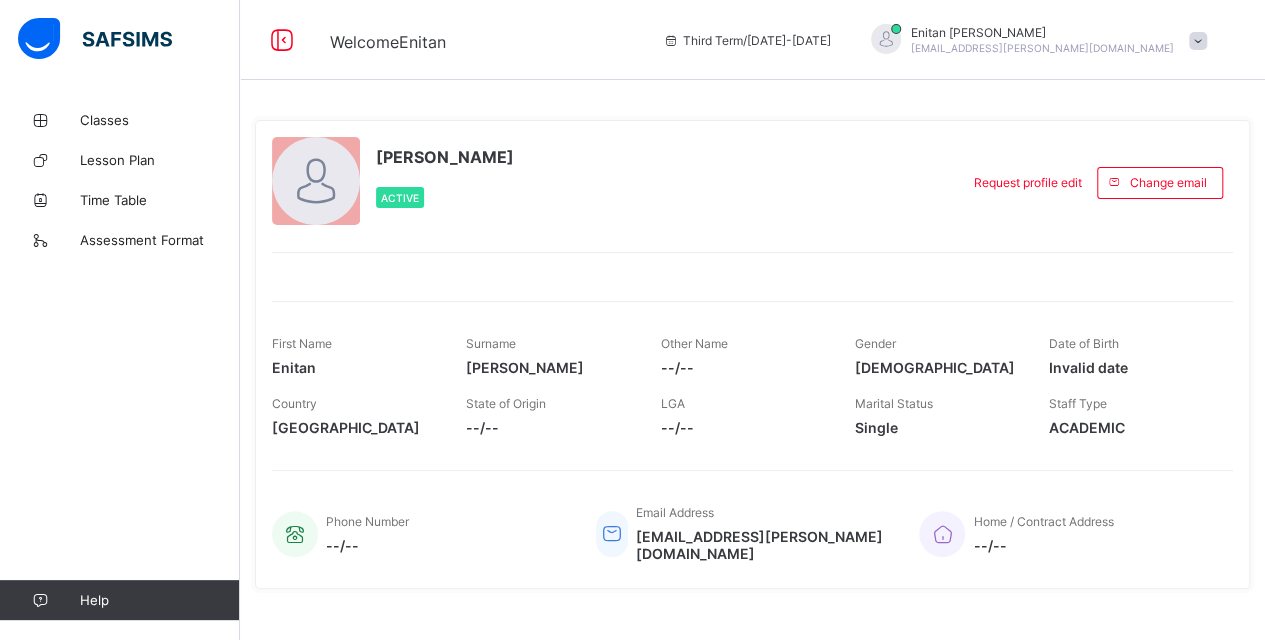 click on "Home / Contract Address --/--" at bounding box center (1066, 533) 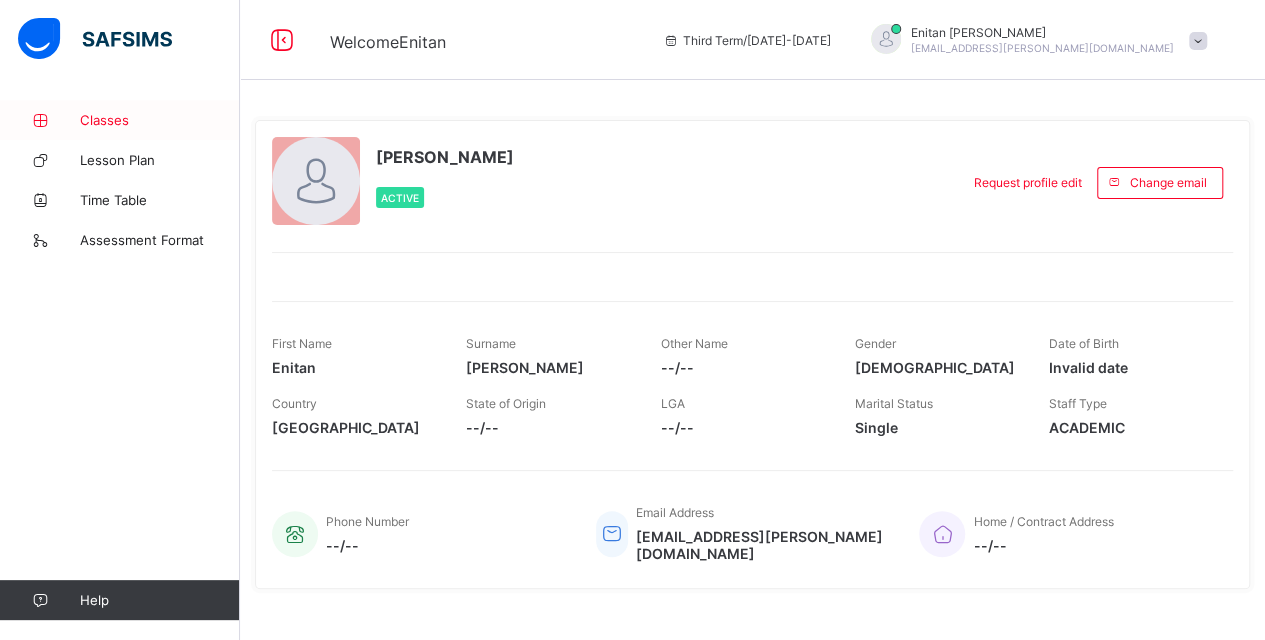 click on "Classes" at bounding box center [160, 120] 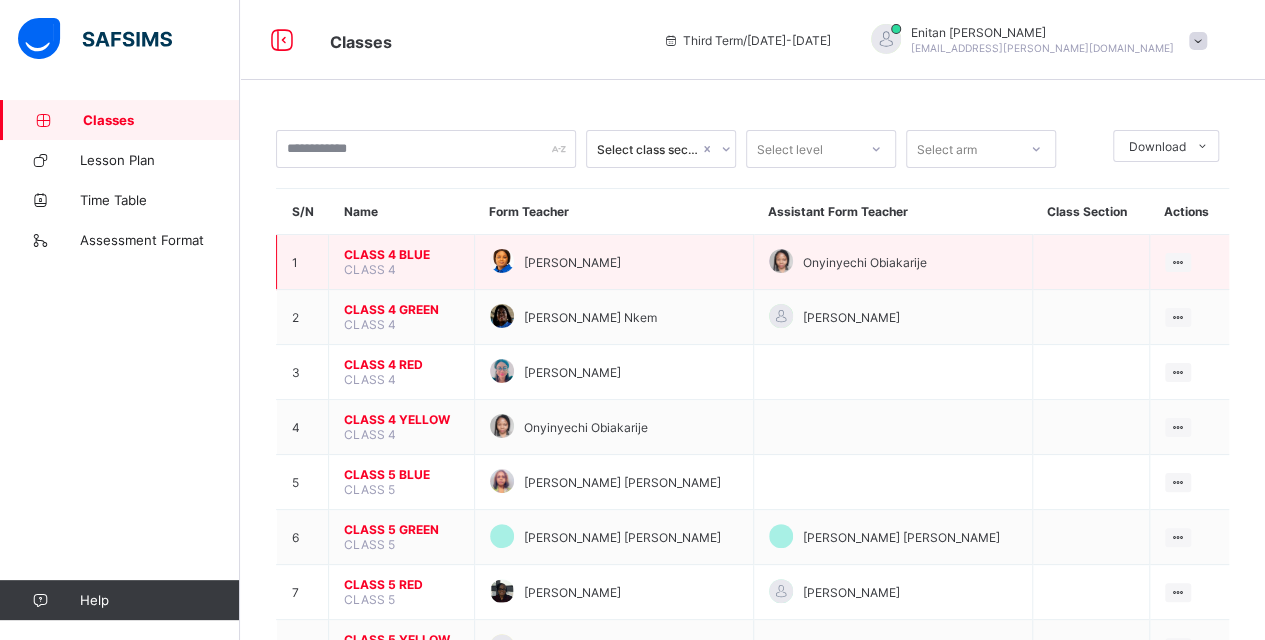 click on "CLASS 4   BLUE" at bounding box center [401, 254] 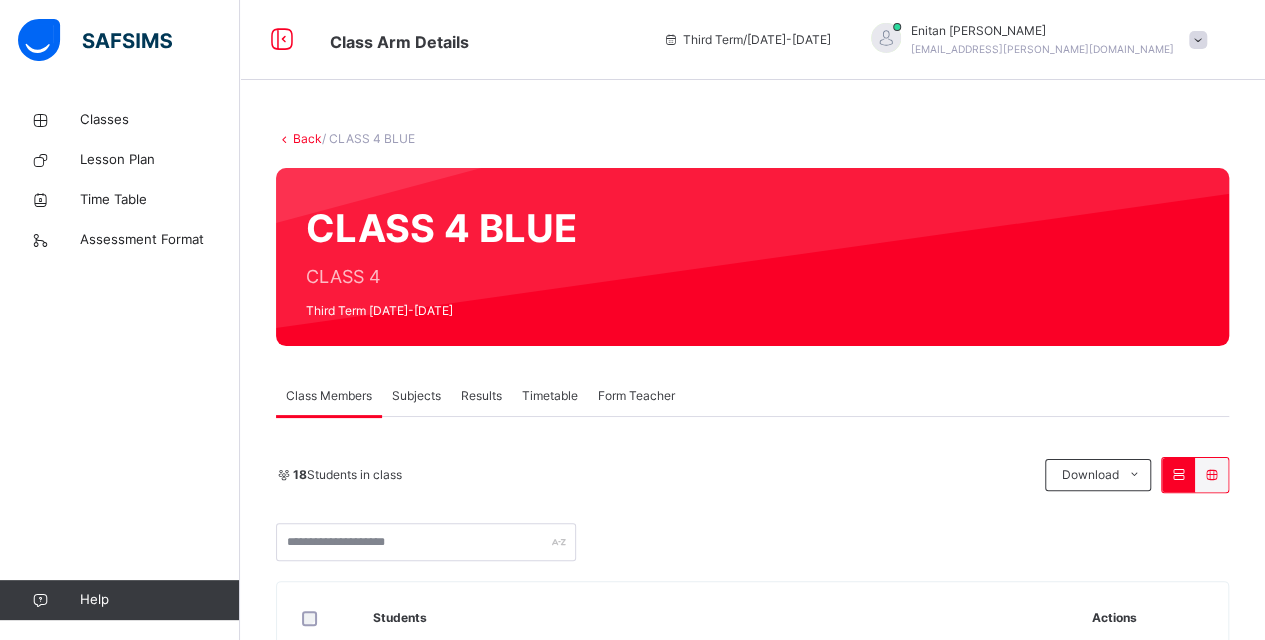 click on "Subjects" at bounding box center [416, 396] 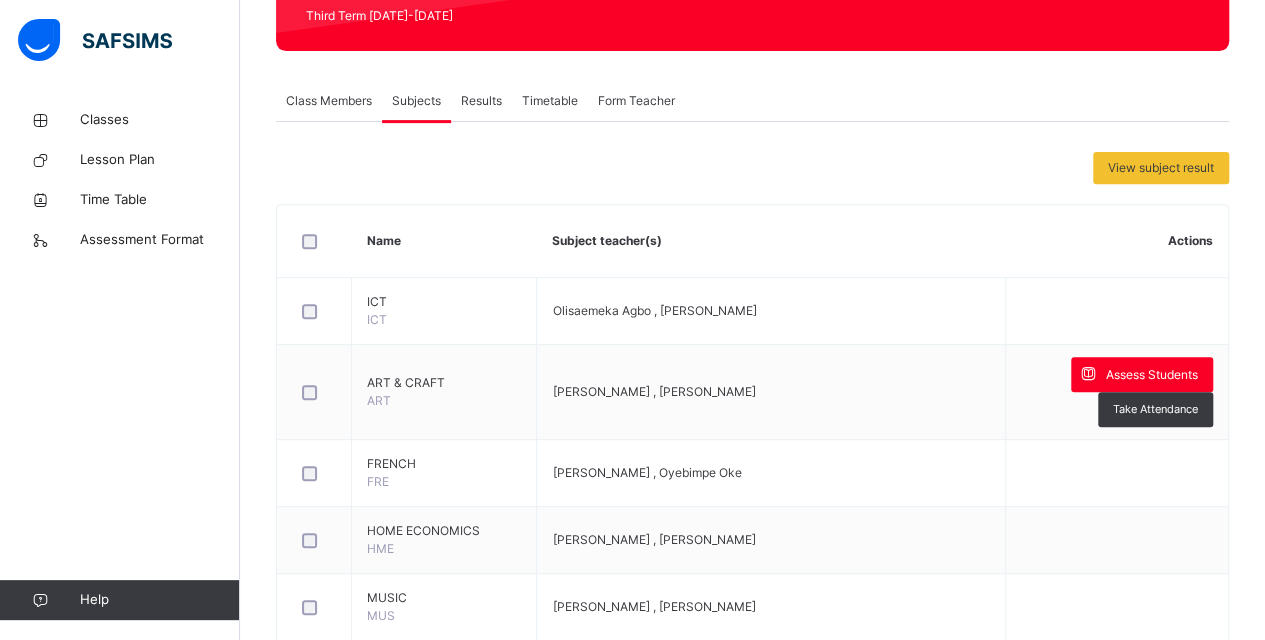 scroll, scrollTop: 320, scrollLeft: 0, axis: vertical 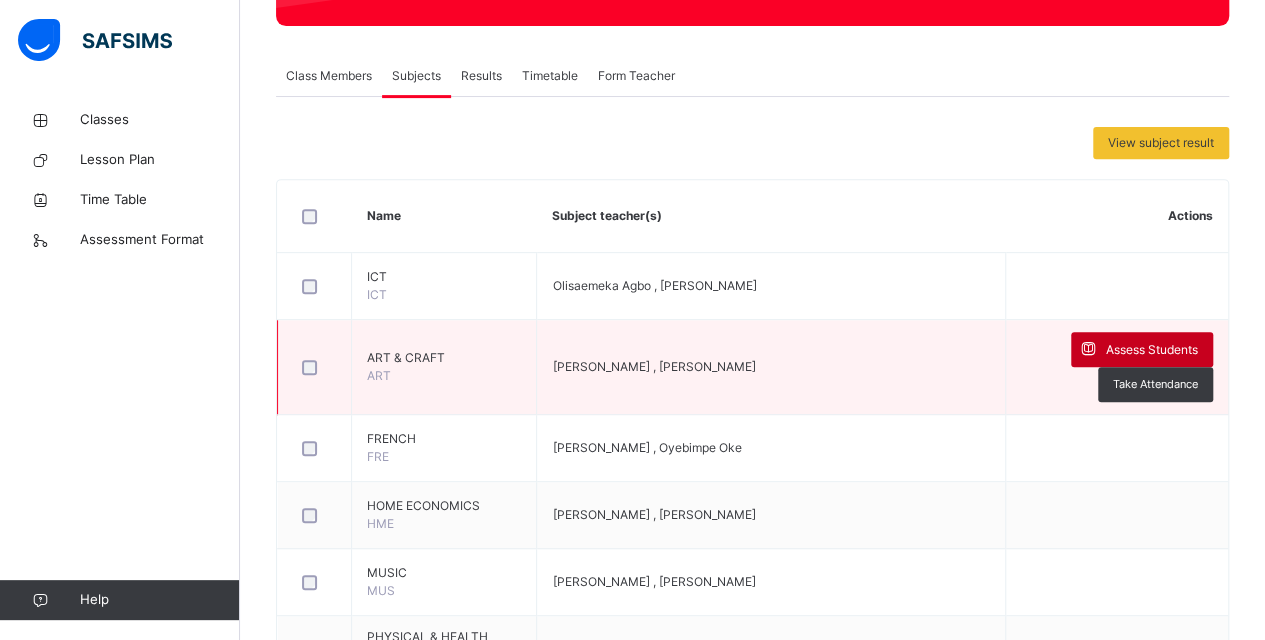 click on "Assess Students" at bounding box center [1152, 350] 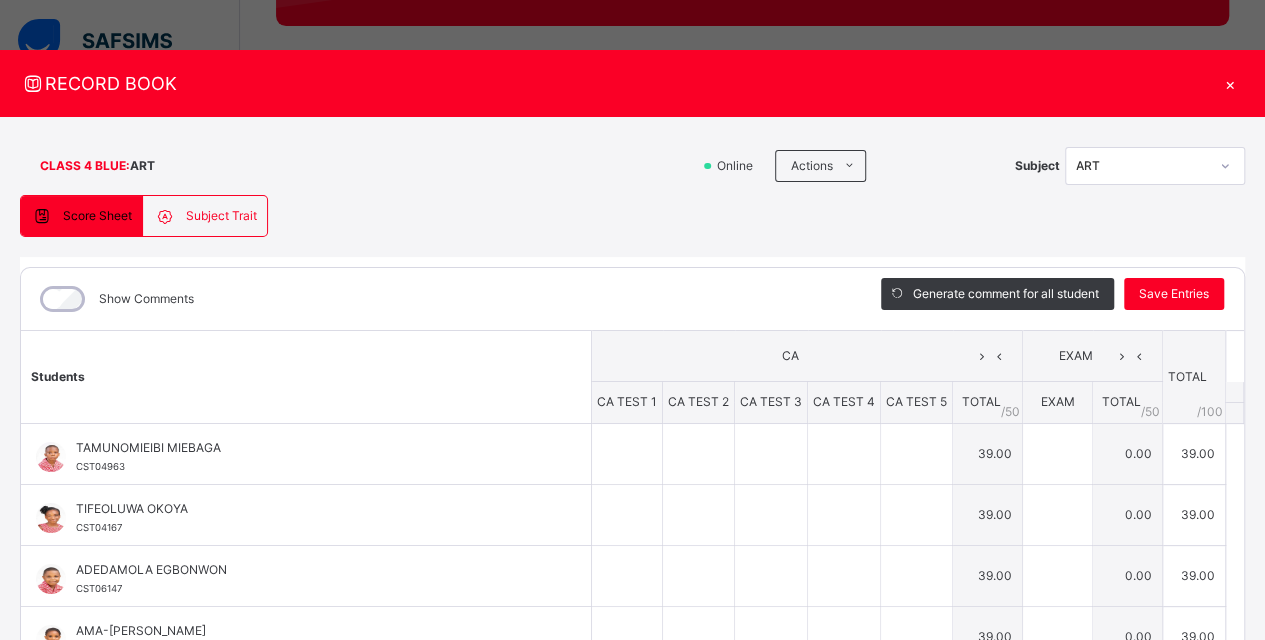 type on "*" 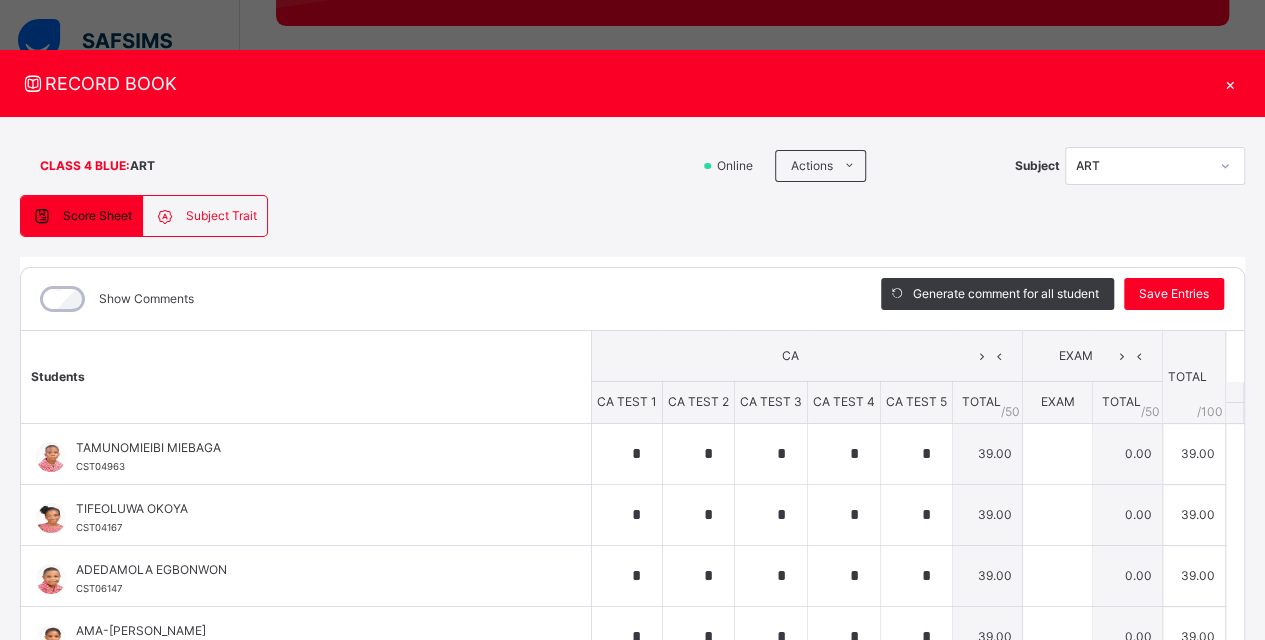 type on "*" 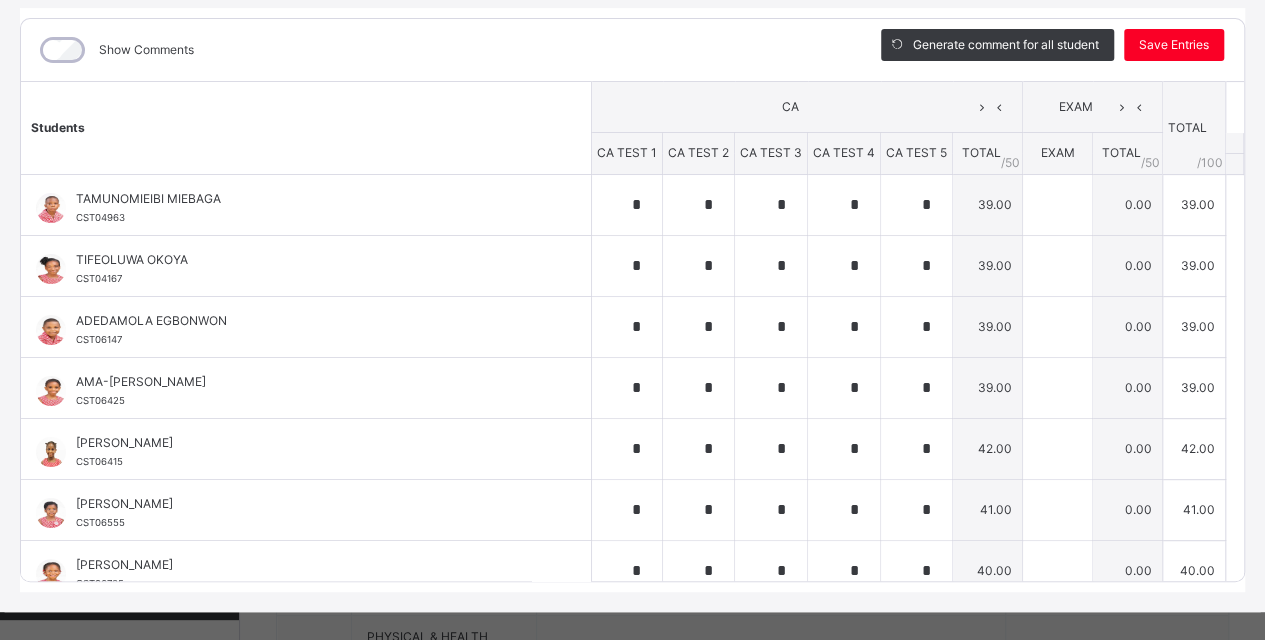 scroll, scrollTop: 250, scrollLeft: 0, axis: vertical 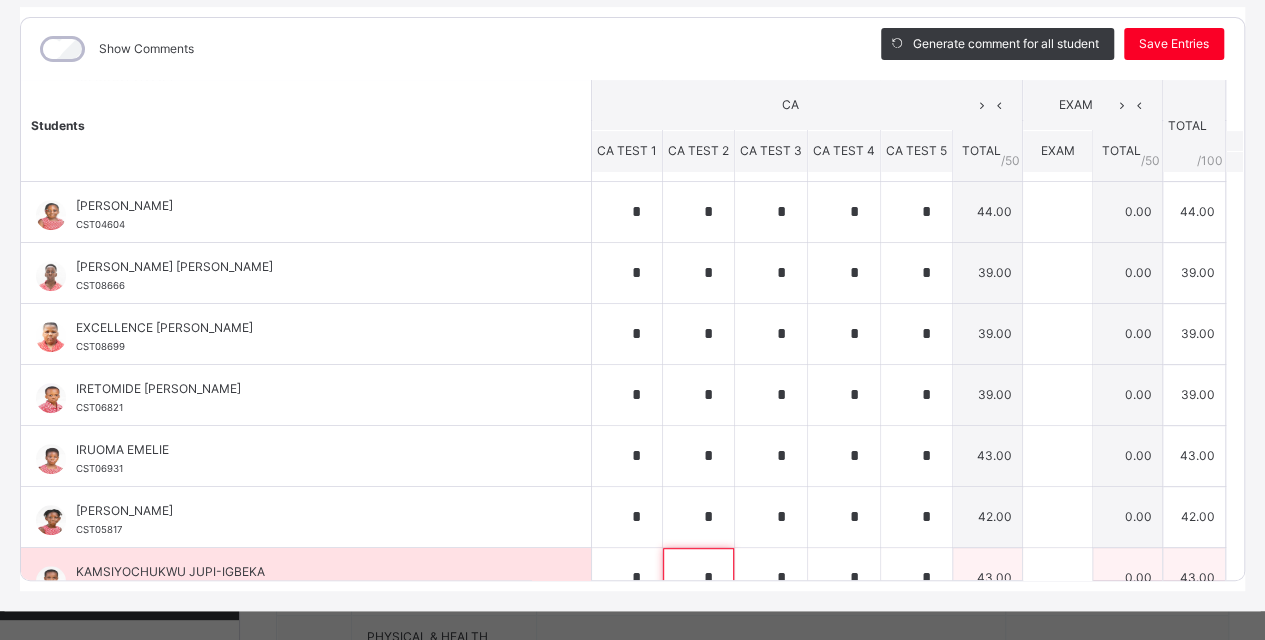 click on "*" at bounding box center (698, 578) 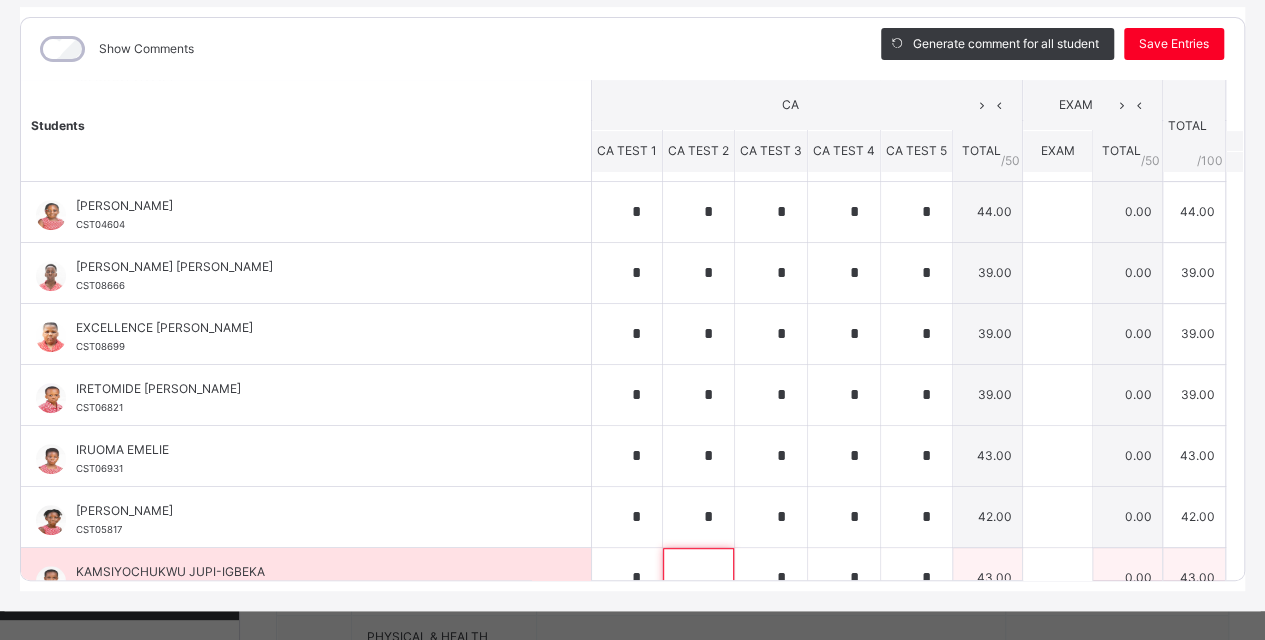 scroll, scrollTop: 481, scrollLeft: 0, axis: vertical 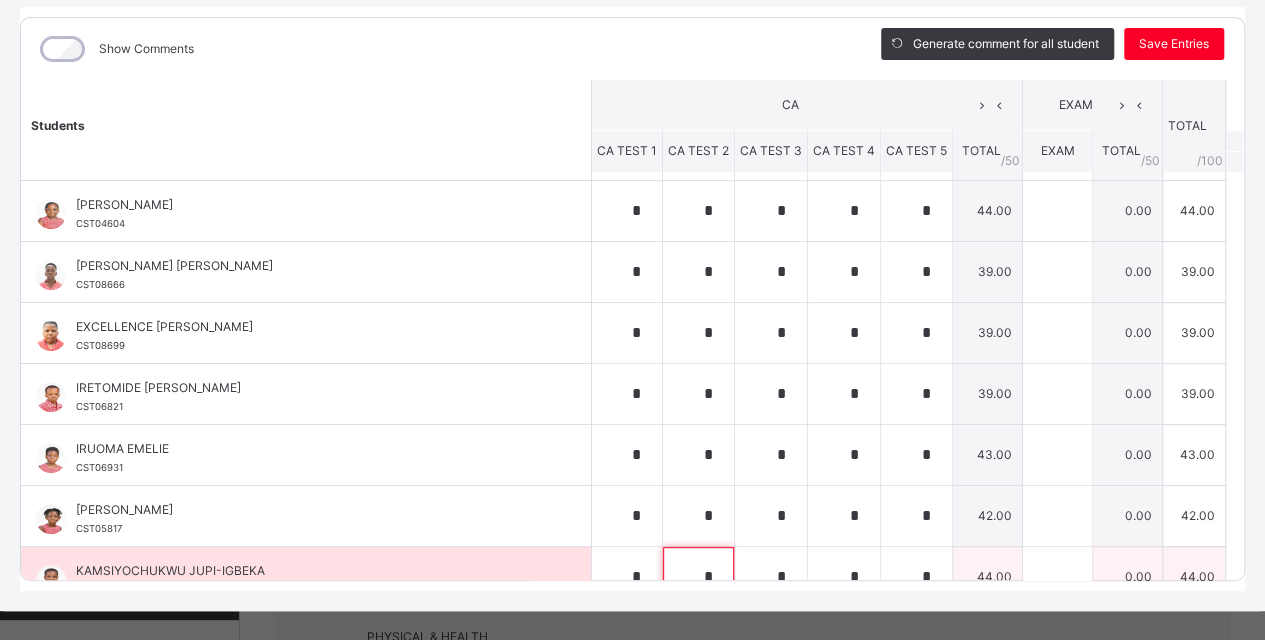 type on "*" 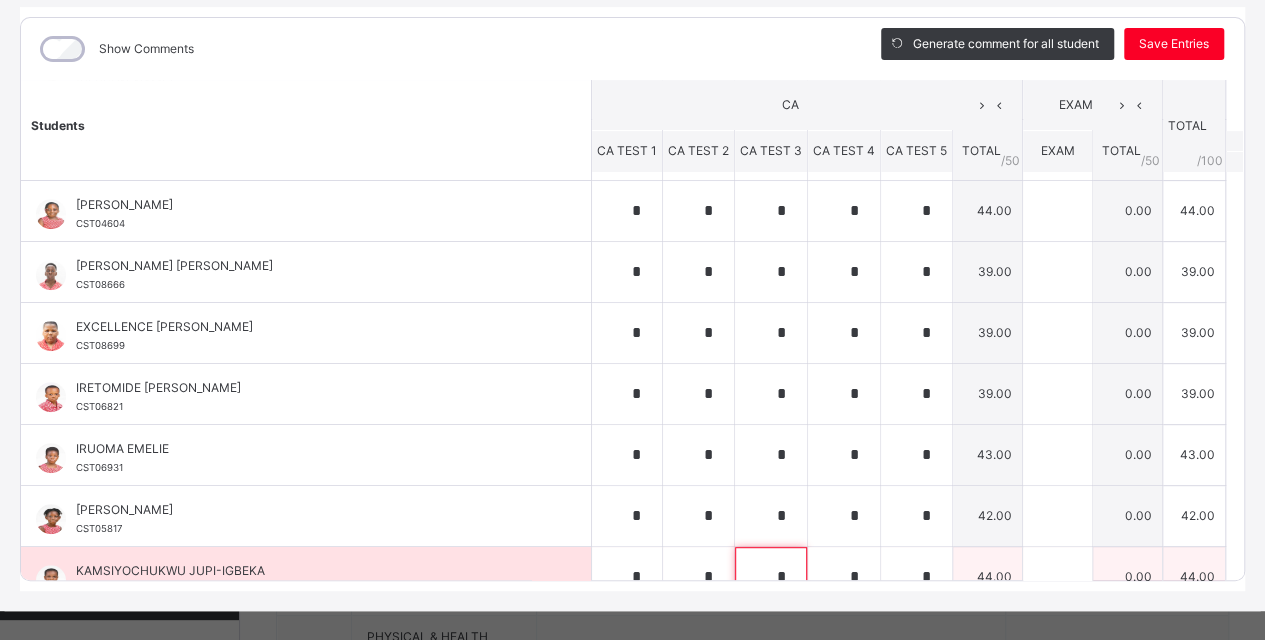 click on "*" at bounding box center [771, 577] 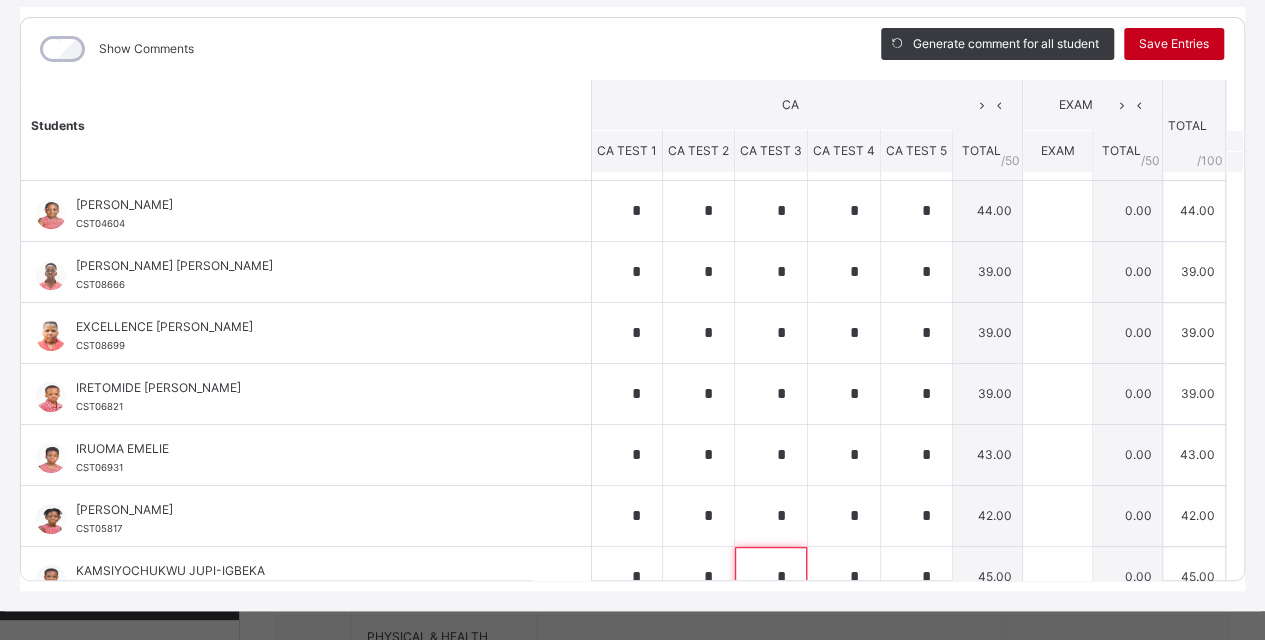 type on "*" 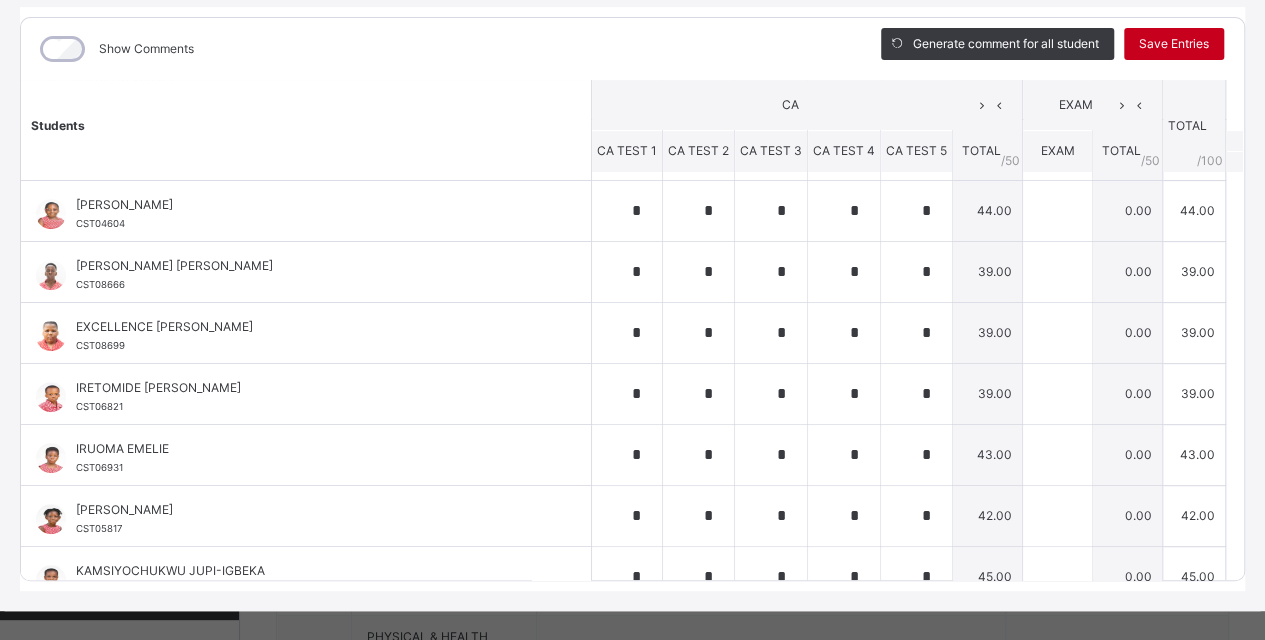 click on "Save Entries" at bounding box center (1174, 44) 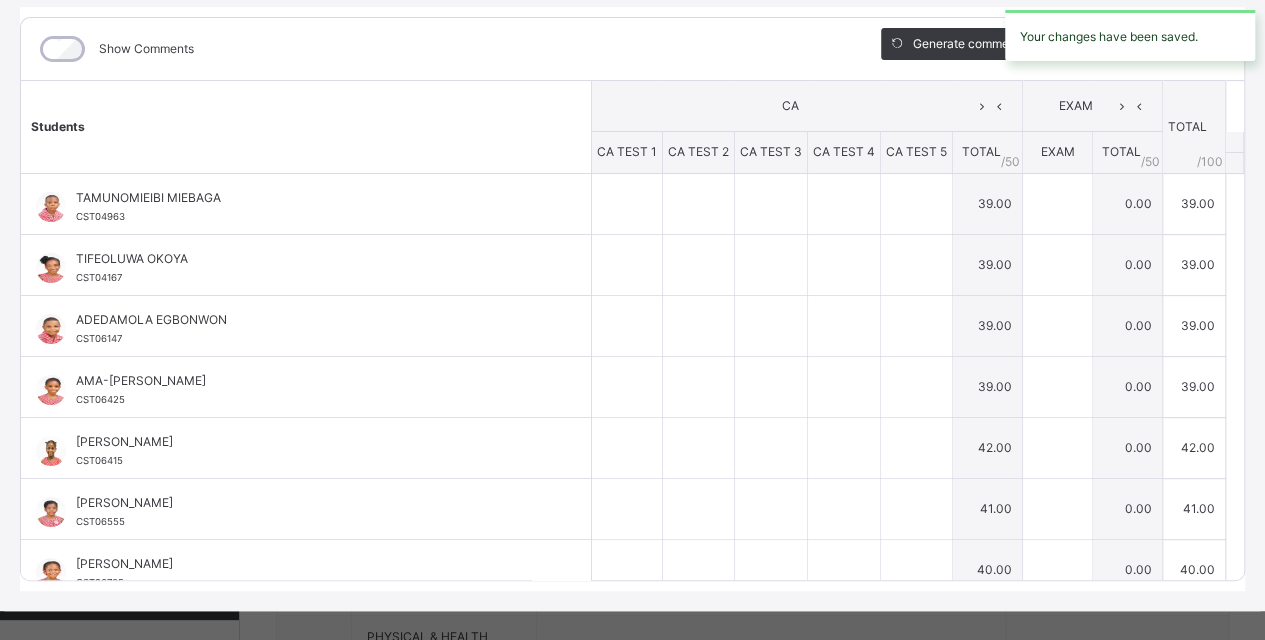 type on "*" 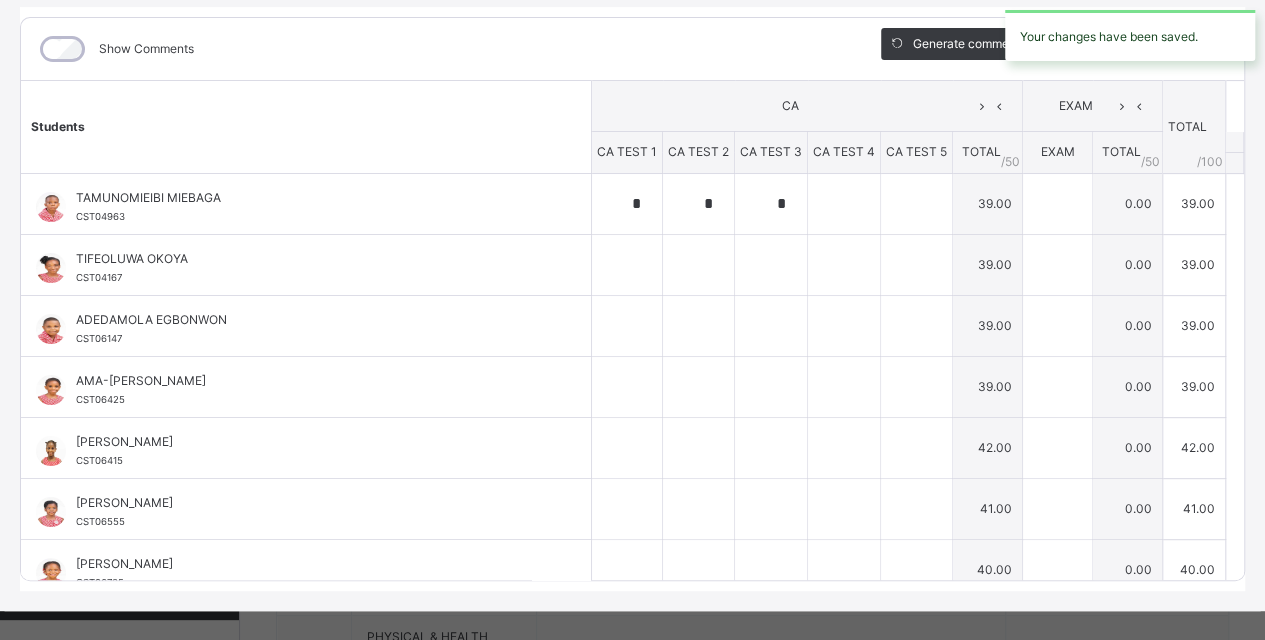 type on "*" 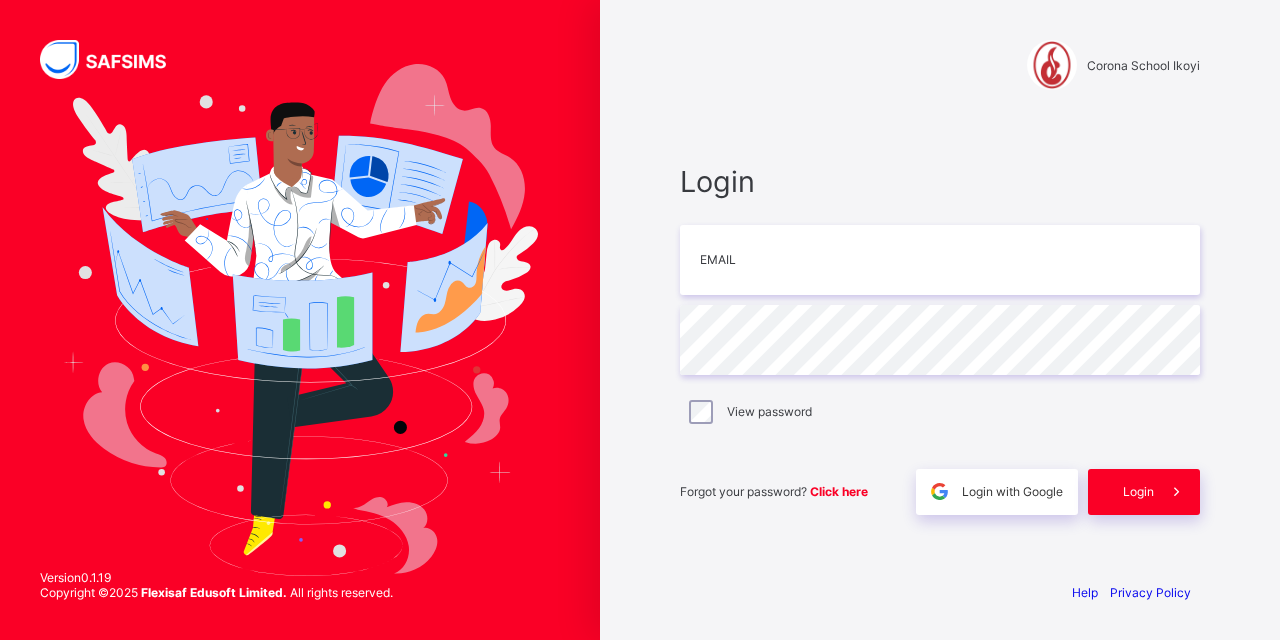 scroll, scrollTop: 0, scrollLeft: 0, axis: both 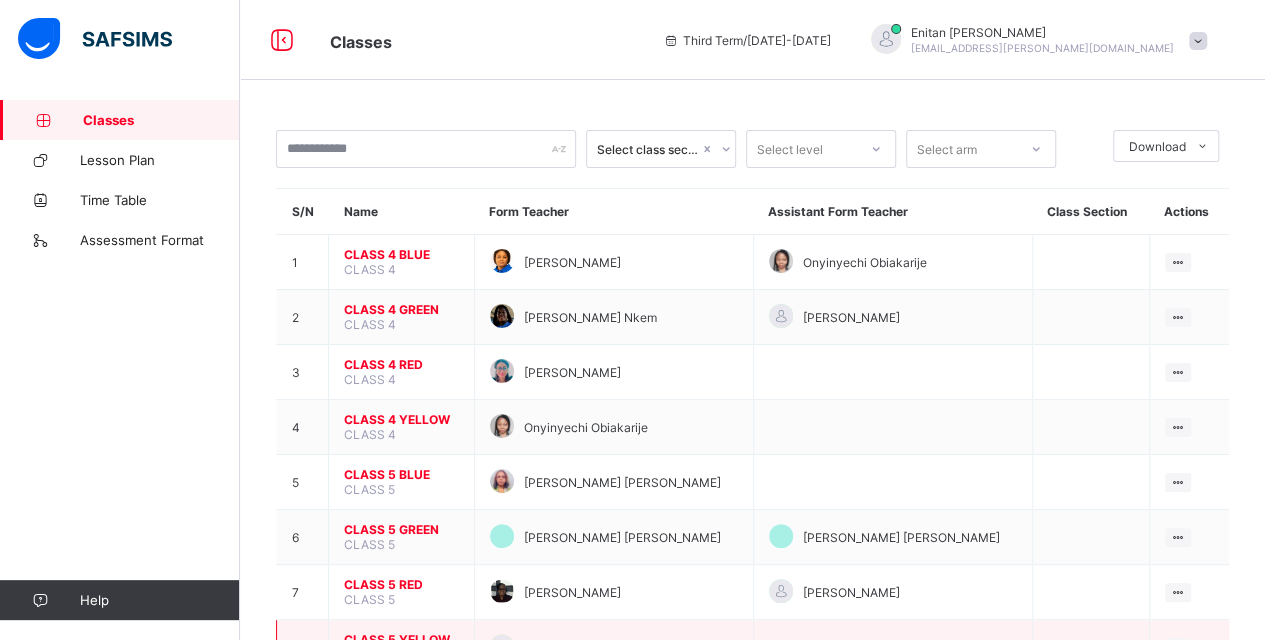 click on "CLASS 5   YELLOW" at bounding box center [401, 639] 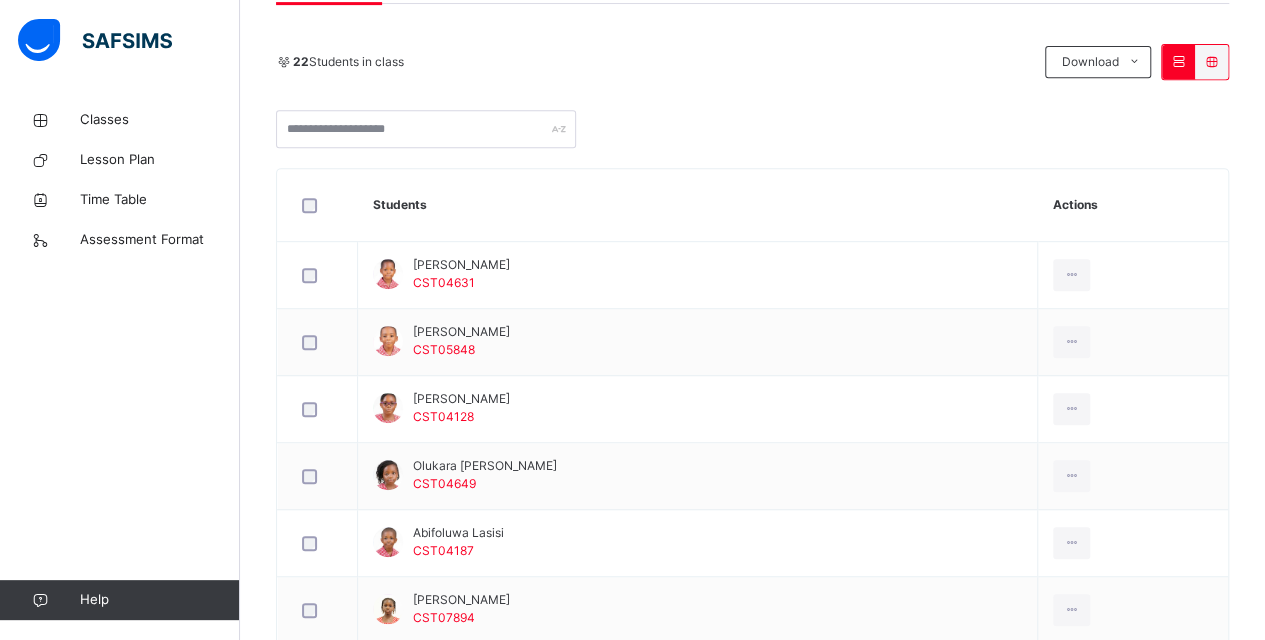 scroll, scrollTop: 453, scrollLeft: 0, axis: vertical 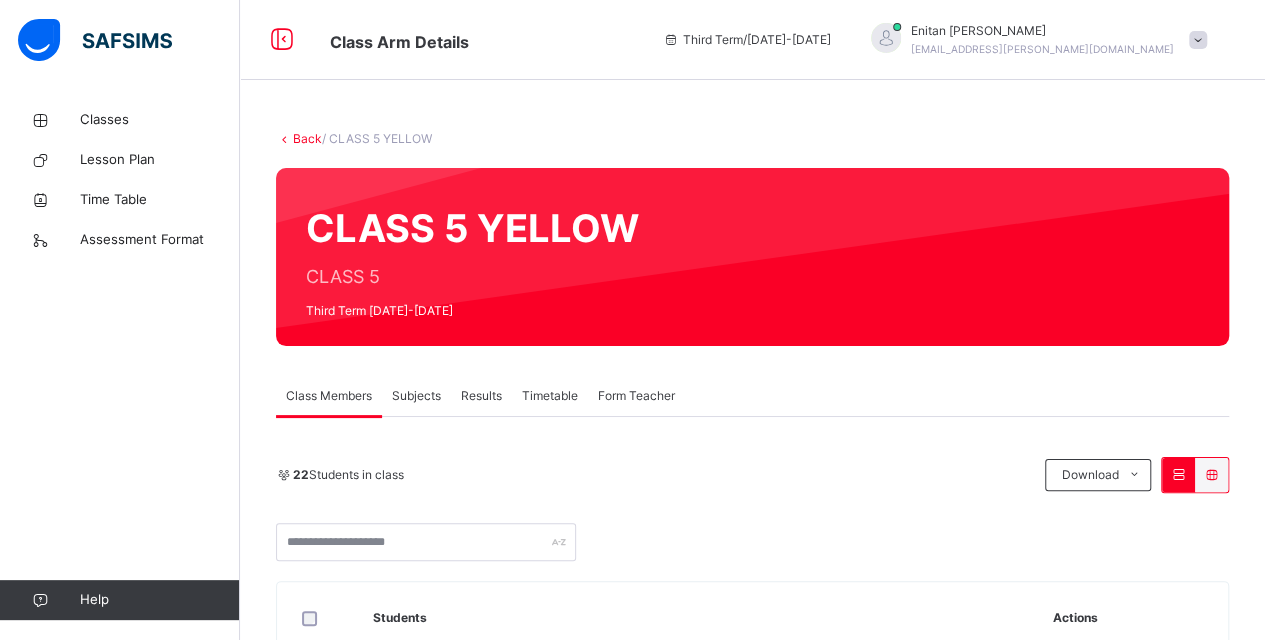 click on "Subjects" at bounding box center (416, 396) 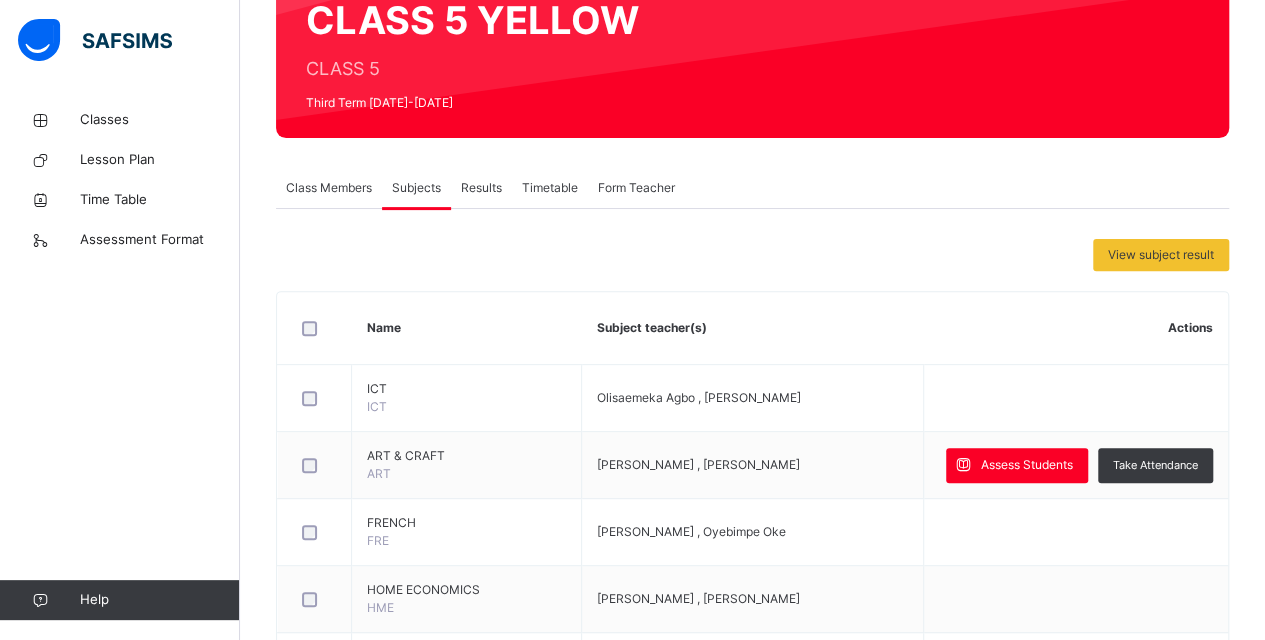 scroll, scrollTop: 226, scrollLeft: 0, axis: vertical 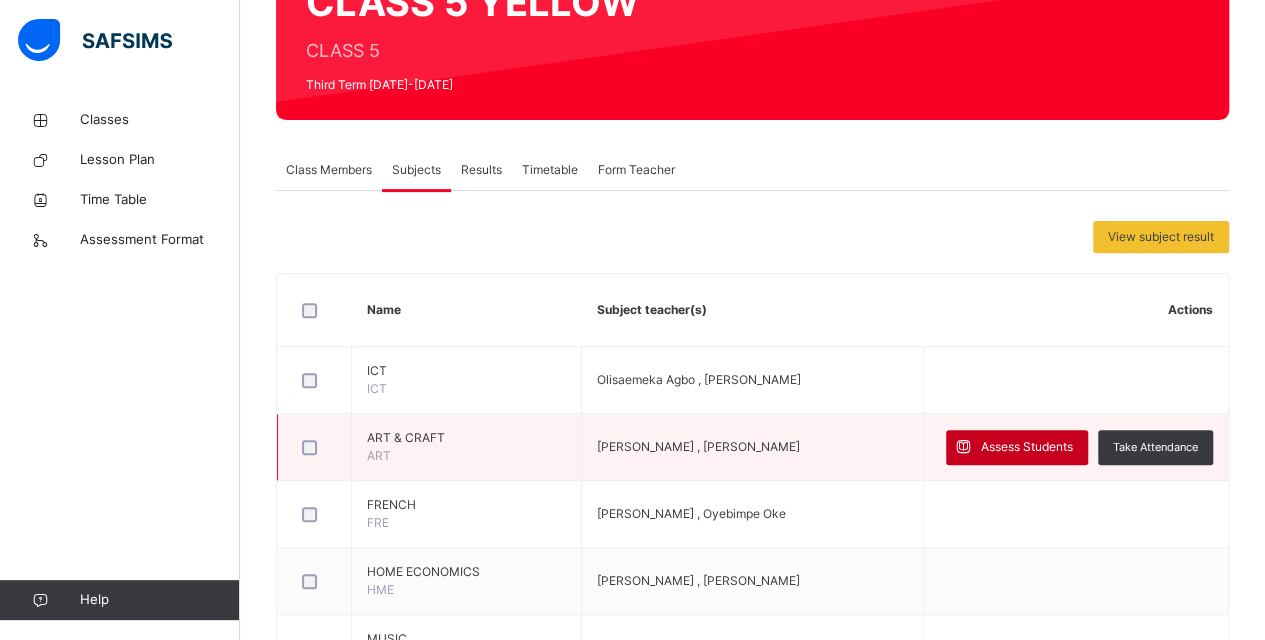 click on "Assess Students" at bounding box center [1027, 447] 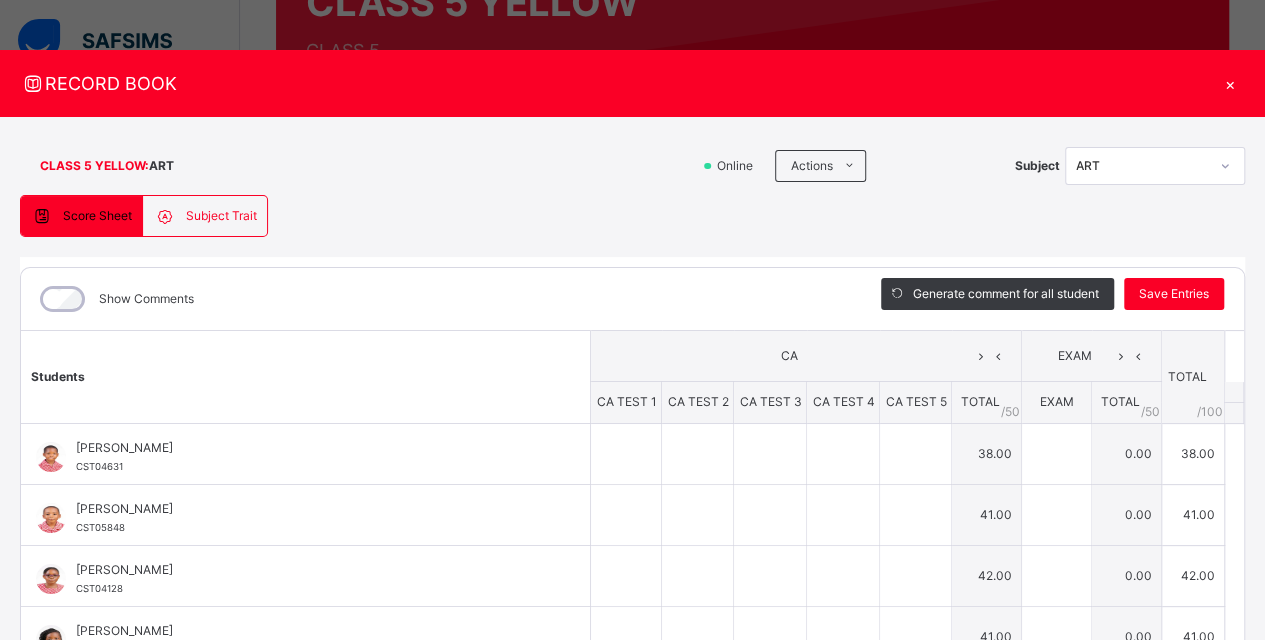 type on "*" 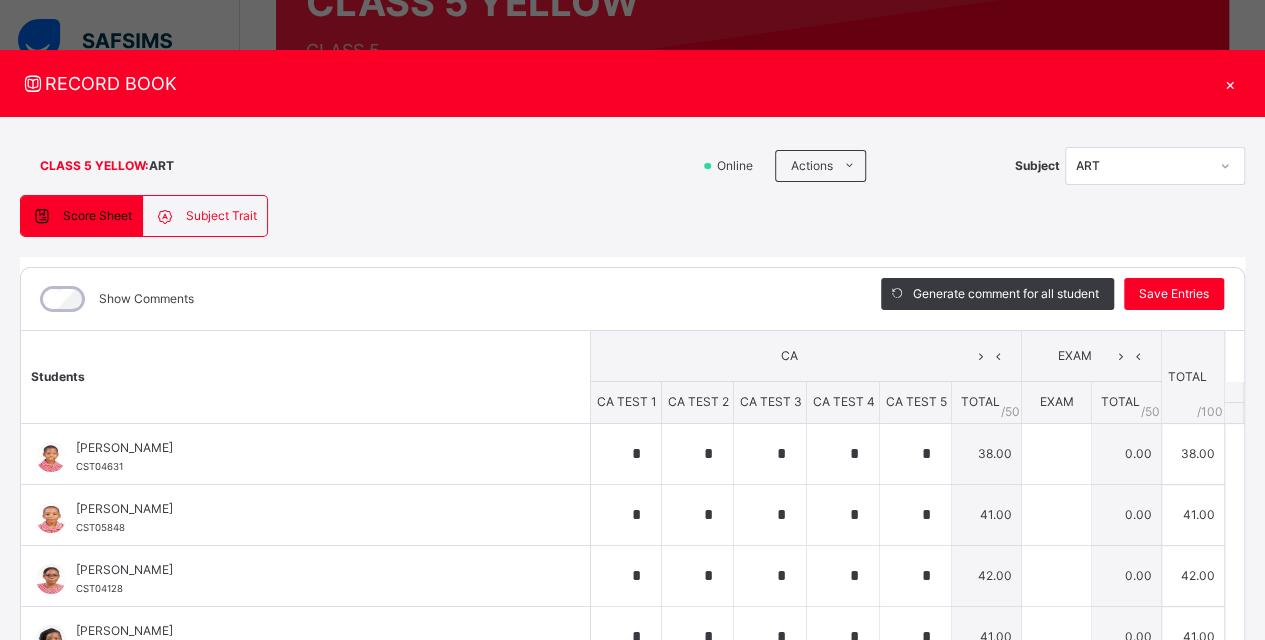 type on "*" 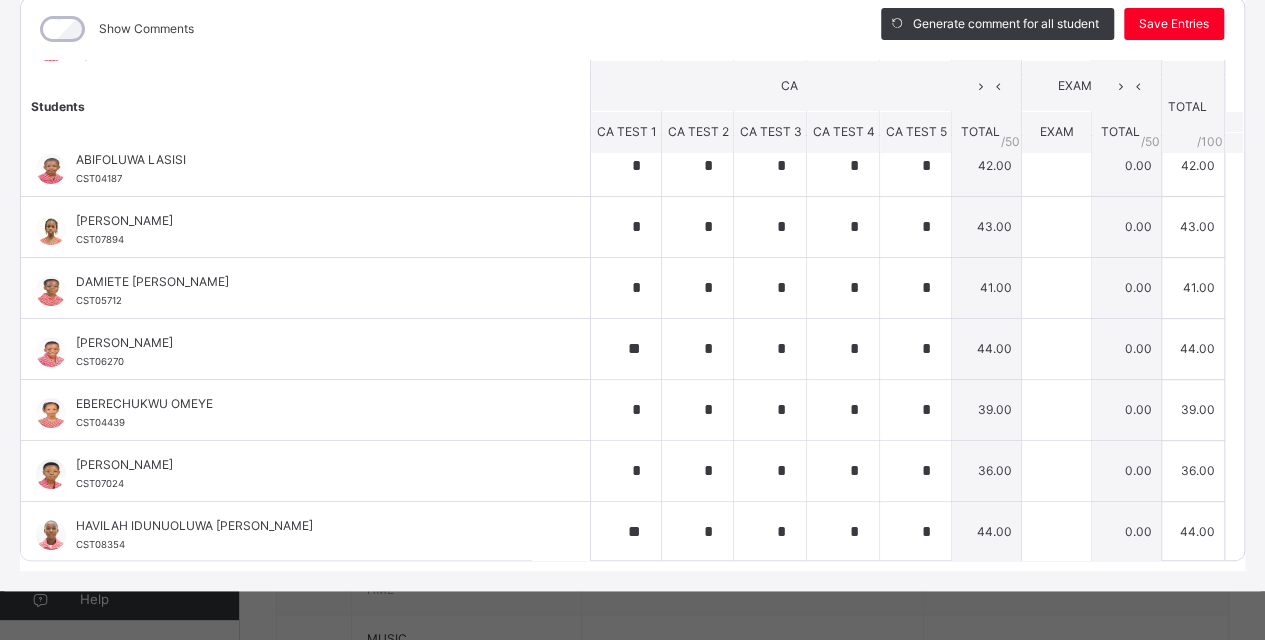 scroll, scrollTop: 280, scrollLeft: 0, axis: vertical 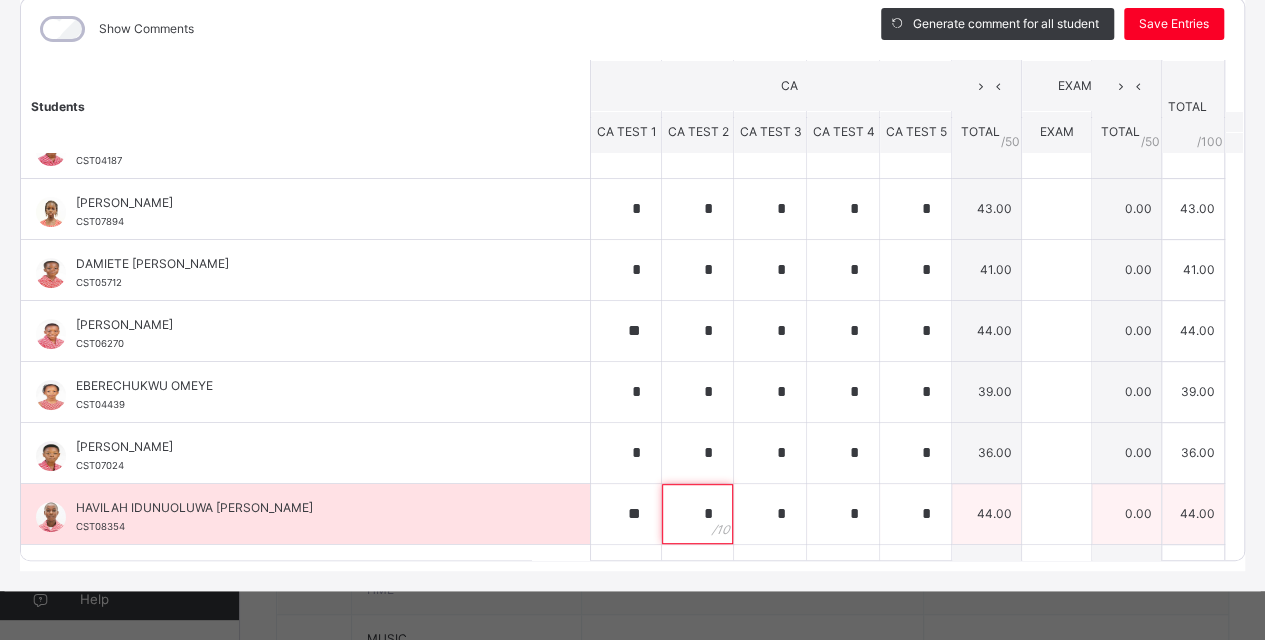 click on "*" at bounding box center (697, 514) 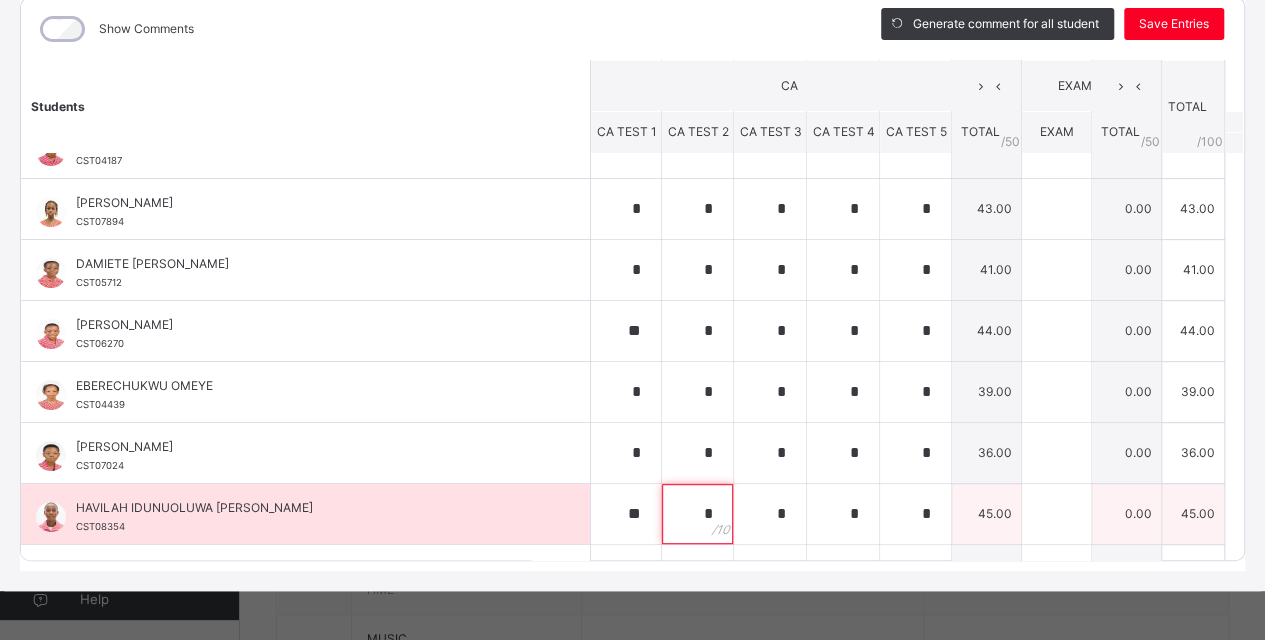 type on "*" 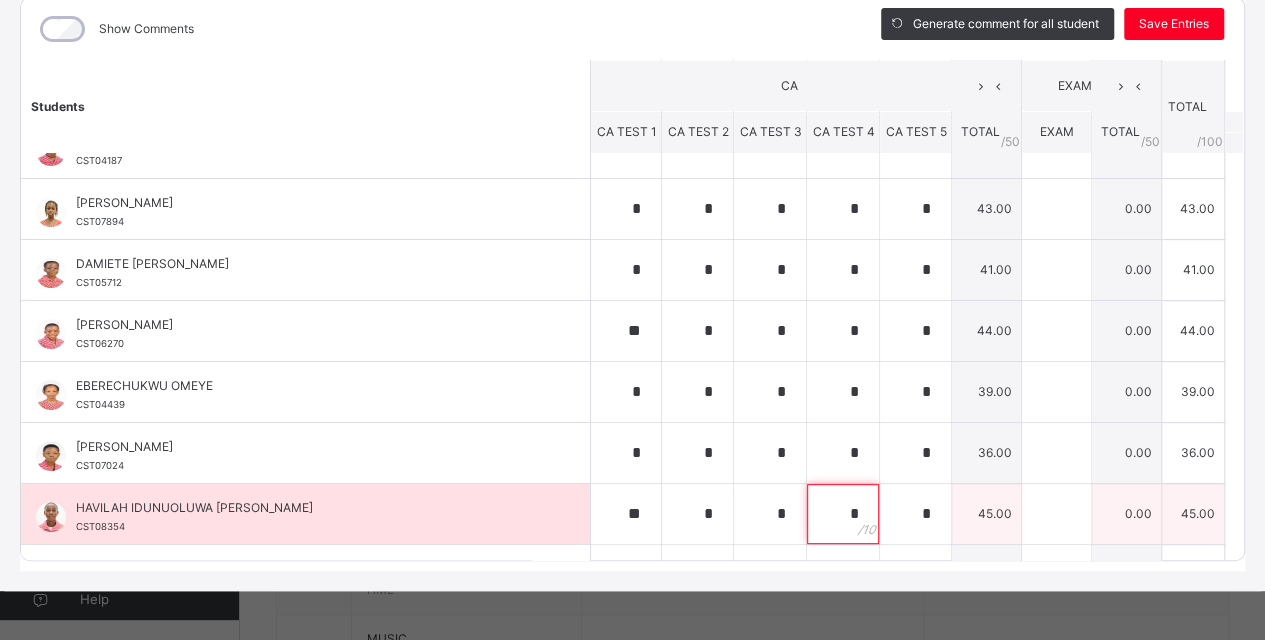 click on "*" at bounding box center [843, 514] 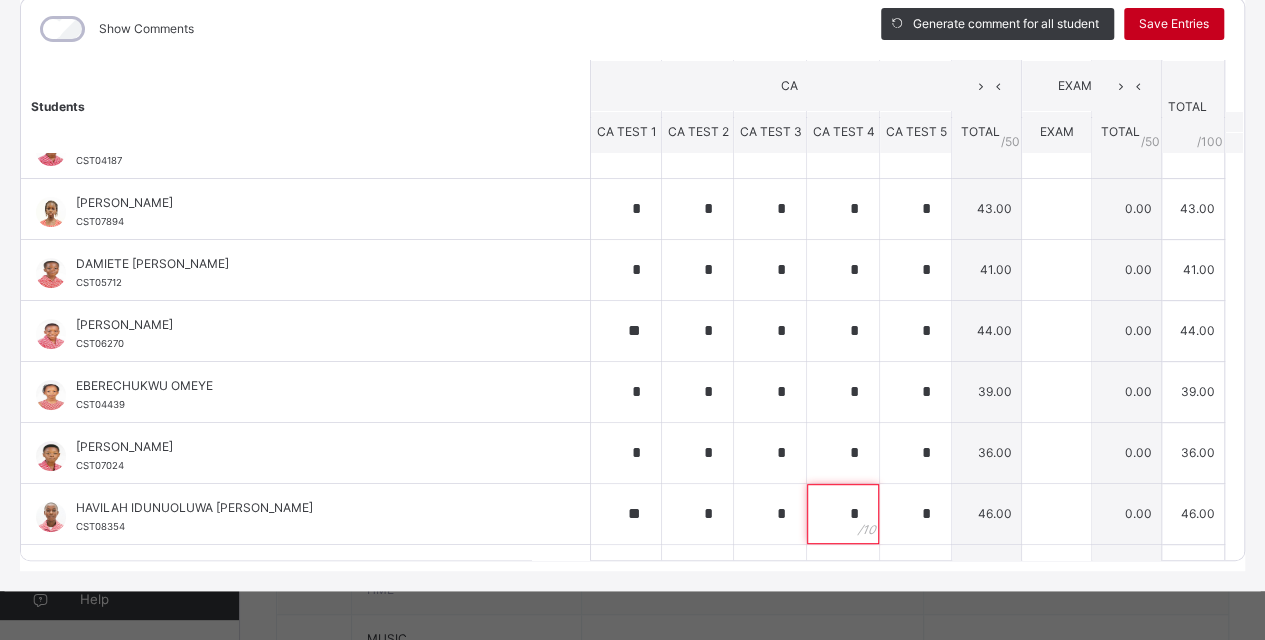 type on "*" 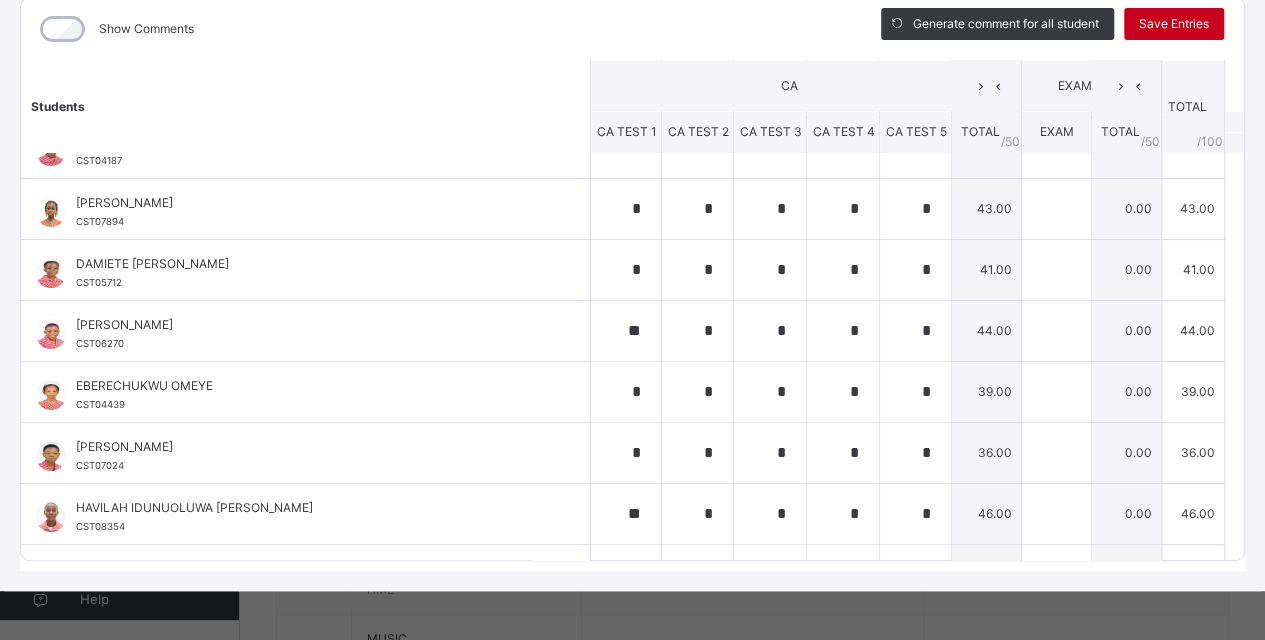 click on "Save Entries" at bounding box center (1174, 24) 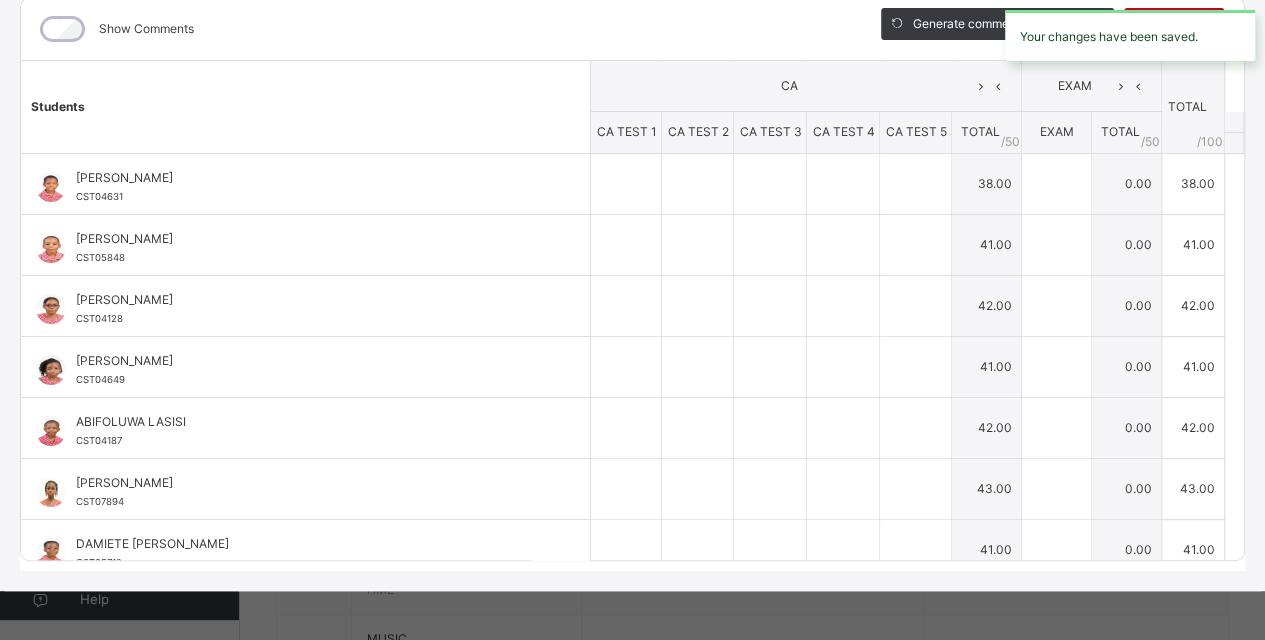 type on "*" 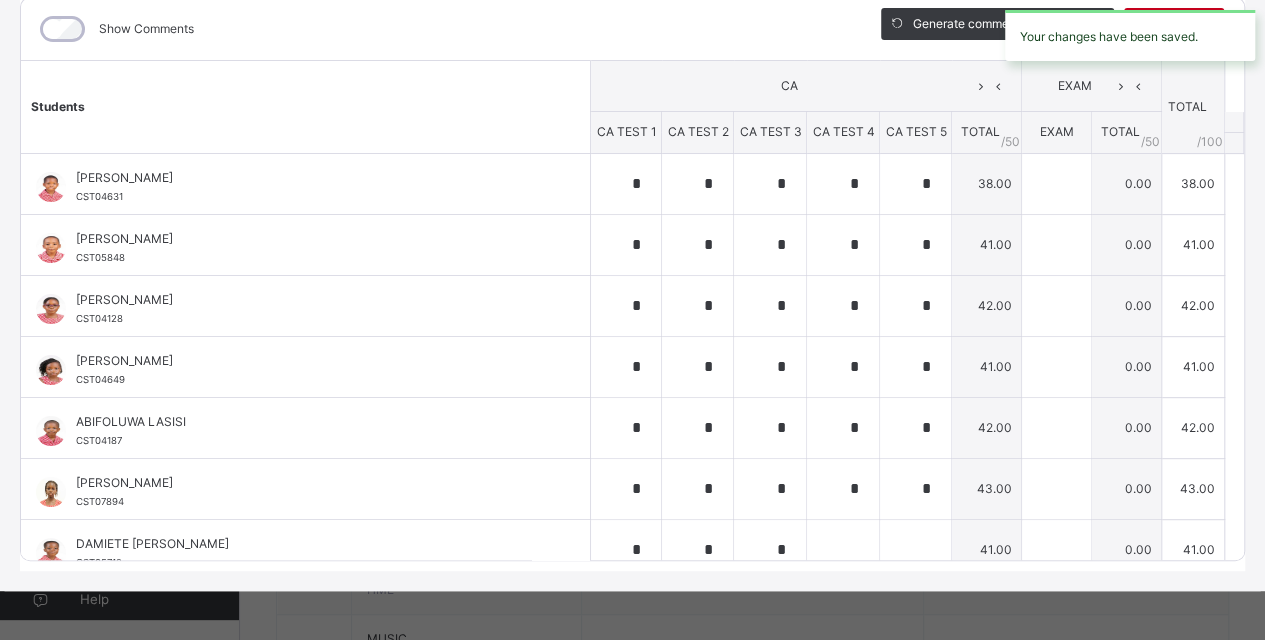 type on "*" 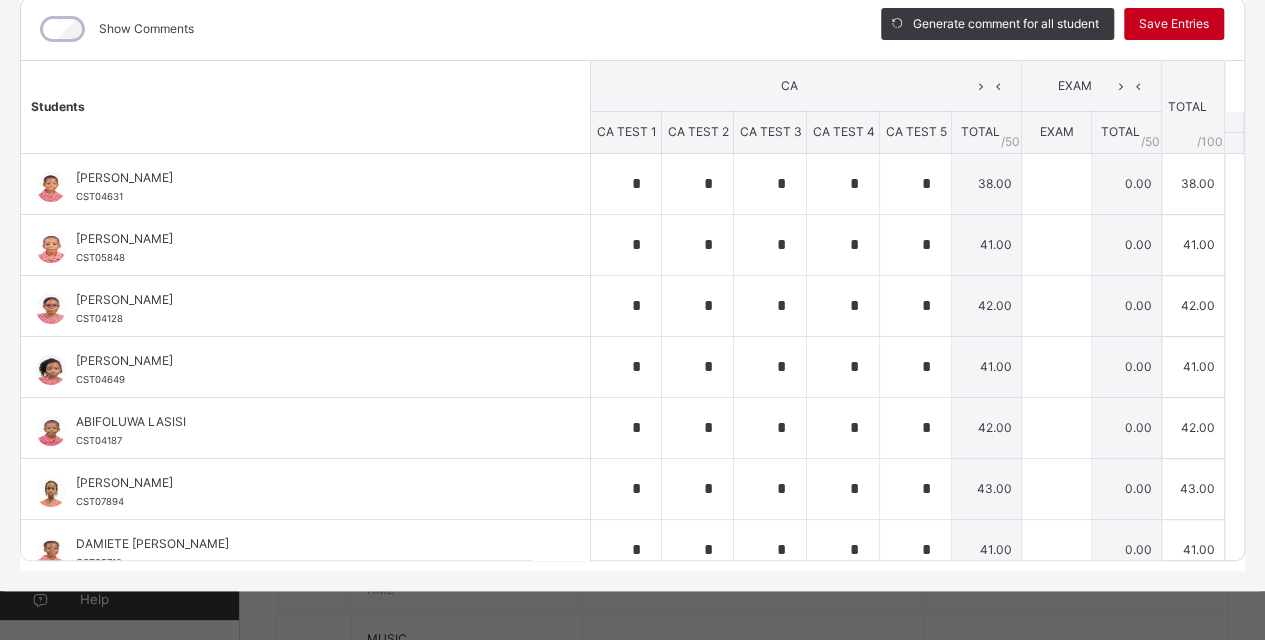 click on "Save Entries" at bounding box center [1174, 24] 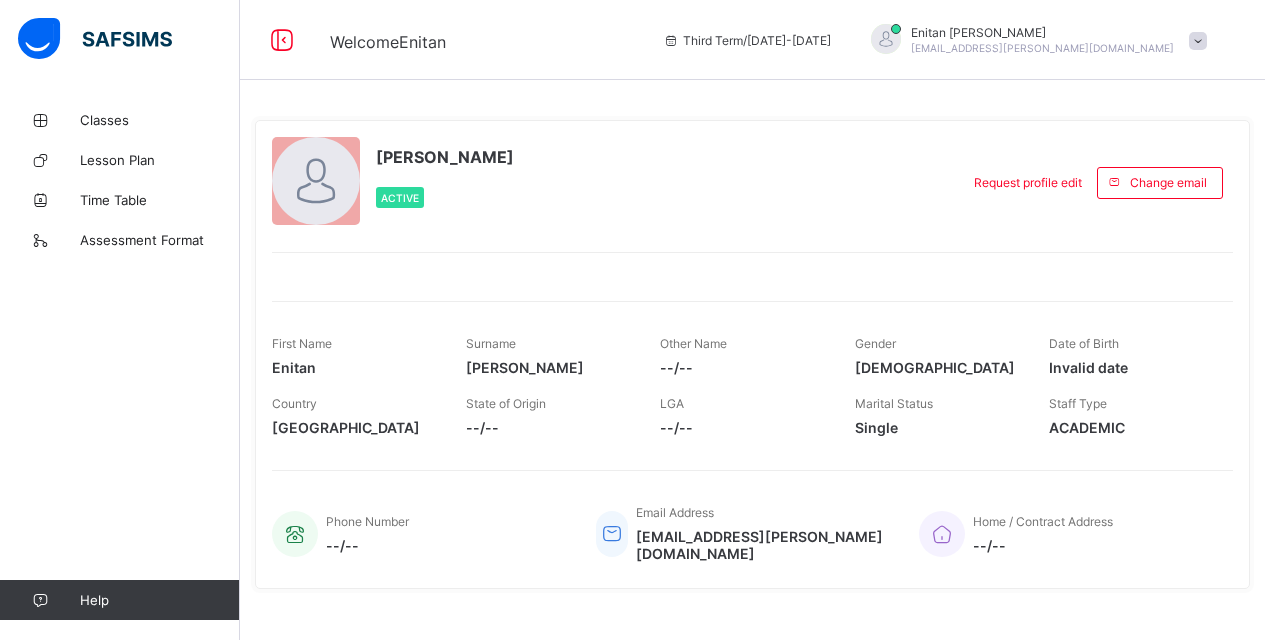 scroll, scrollTop: 0, scrollLeft: 0, axis: both 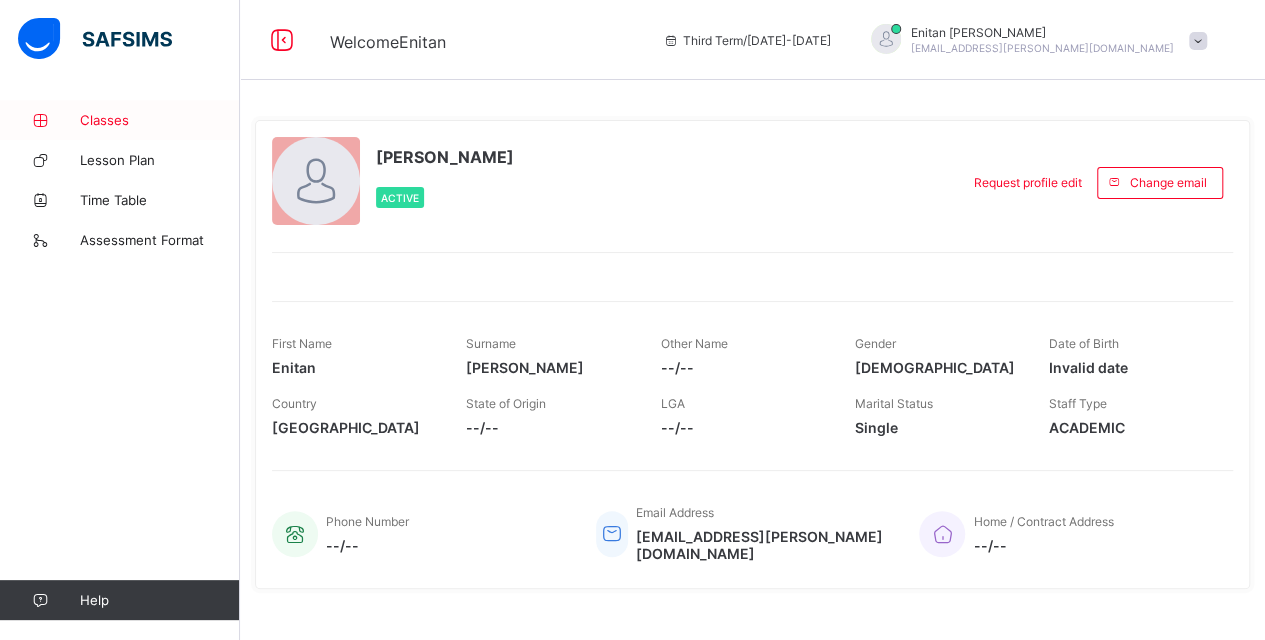 drag, startPoint x: 0, startPoint y: 0, endPoint x: 118, endPoint y: 118, distance: 166.8772 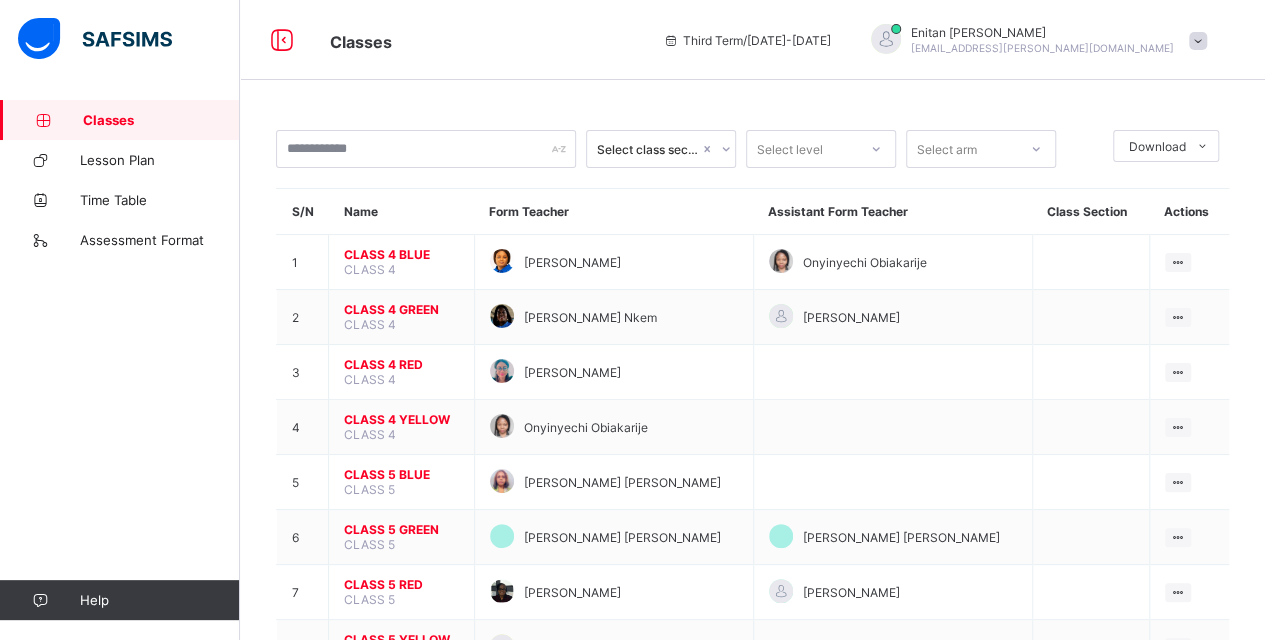 click on "Classes" at bounding box center [161, 120] 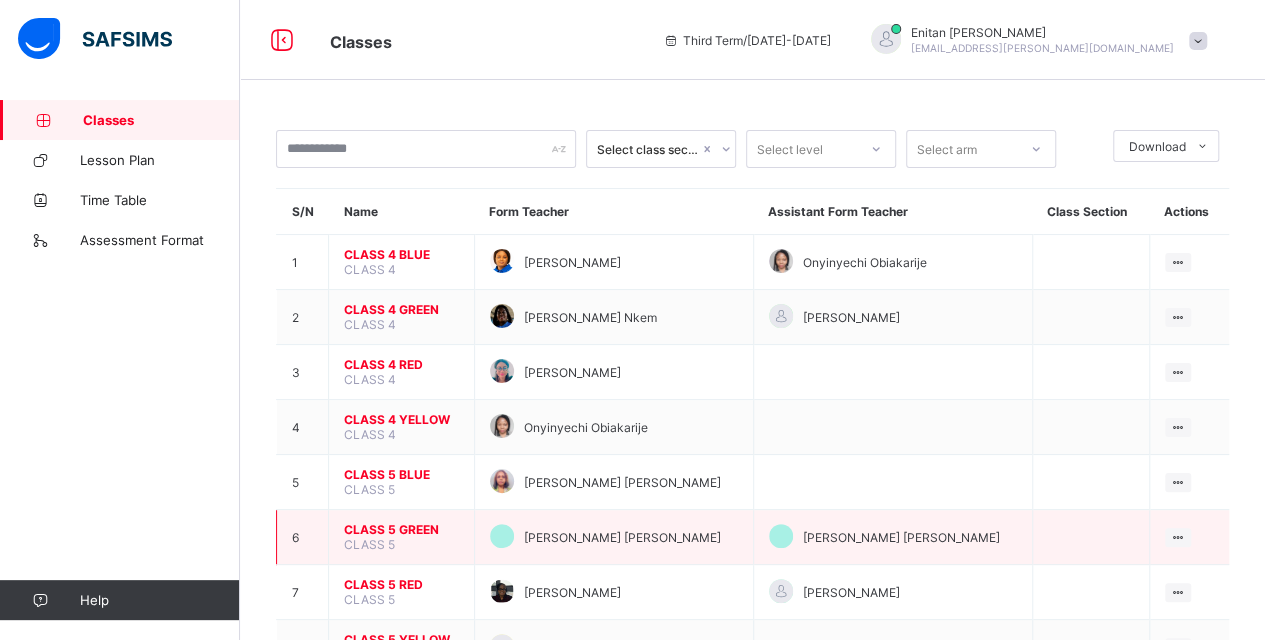 click on "CLASS 5   GREEN" at bounding box center [401, 529] 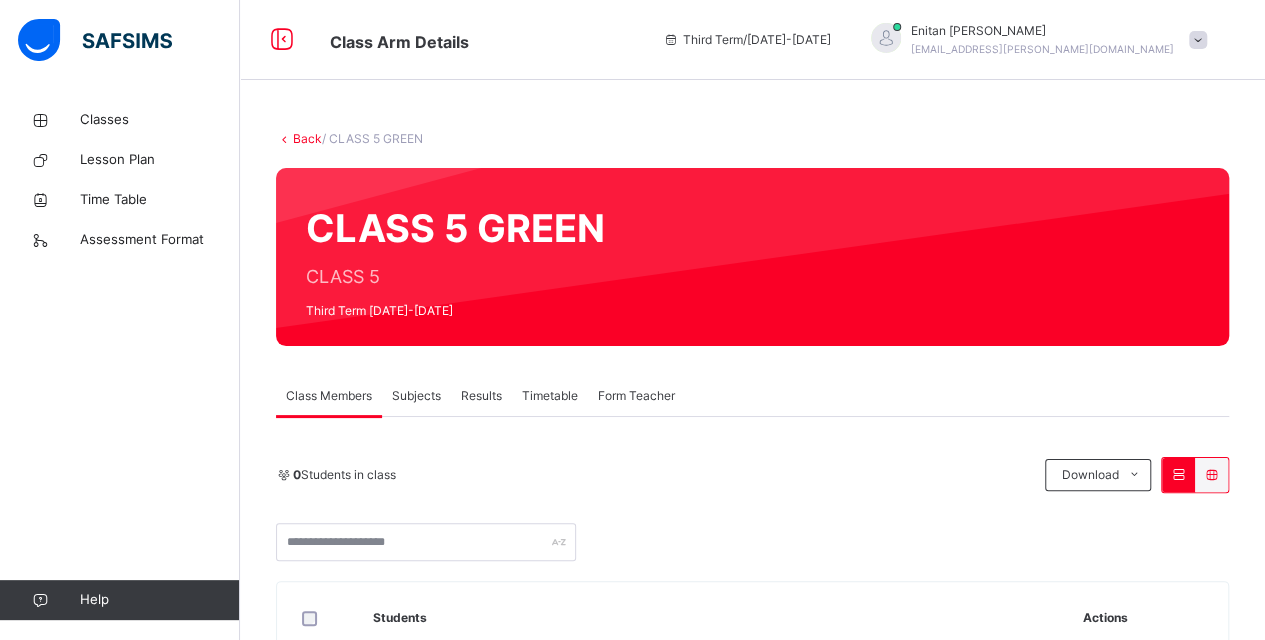 click on "Subjects" at bounding box center [416, 396] 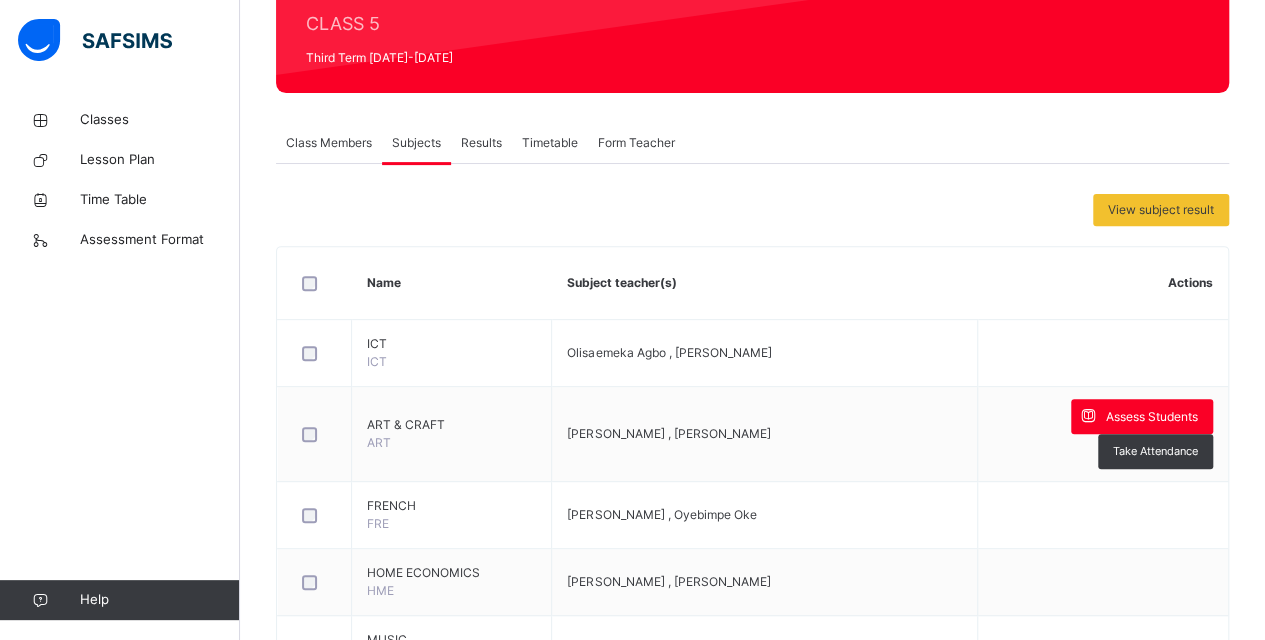 scroll, scrollTop: 280, scrollLeft: 0, axis: vertical 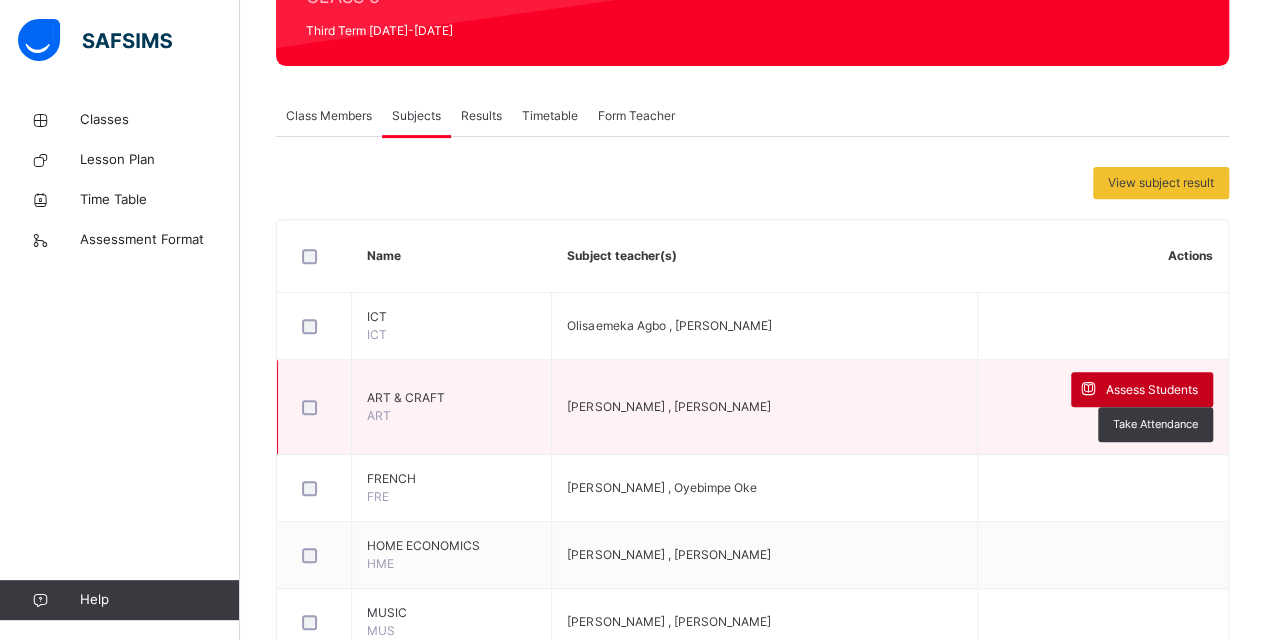 click on "Assess Students" at bounding box center (1152, 390) 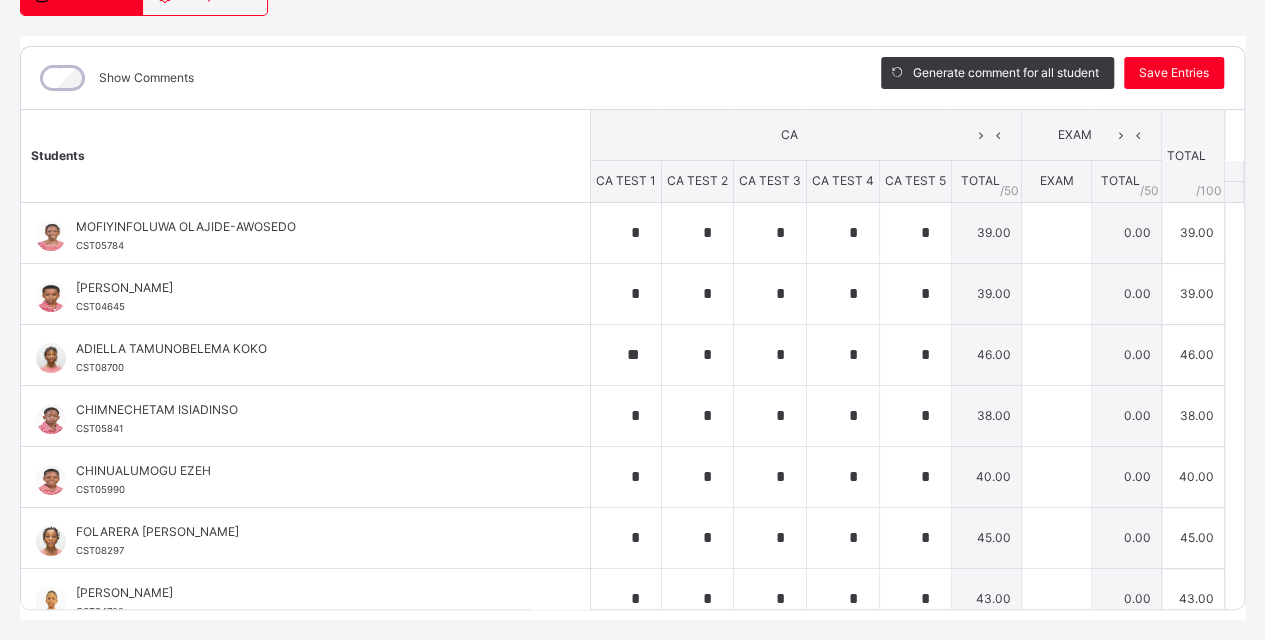 scroll, scrollTop: 270, scrollLeft: 0, axis: vertical 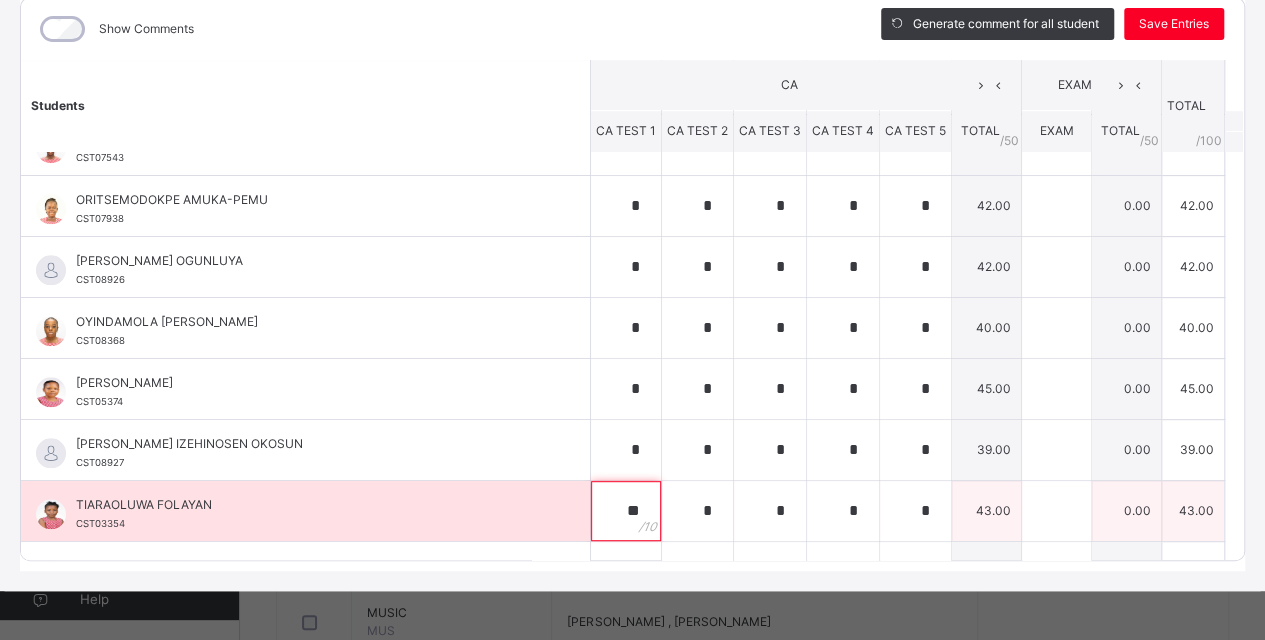 click on "**" at bounding box center (626, 511) 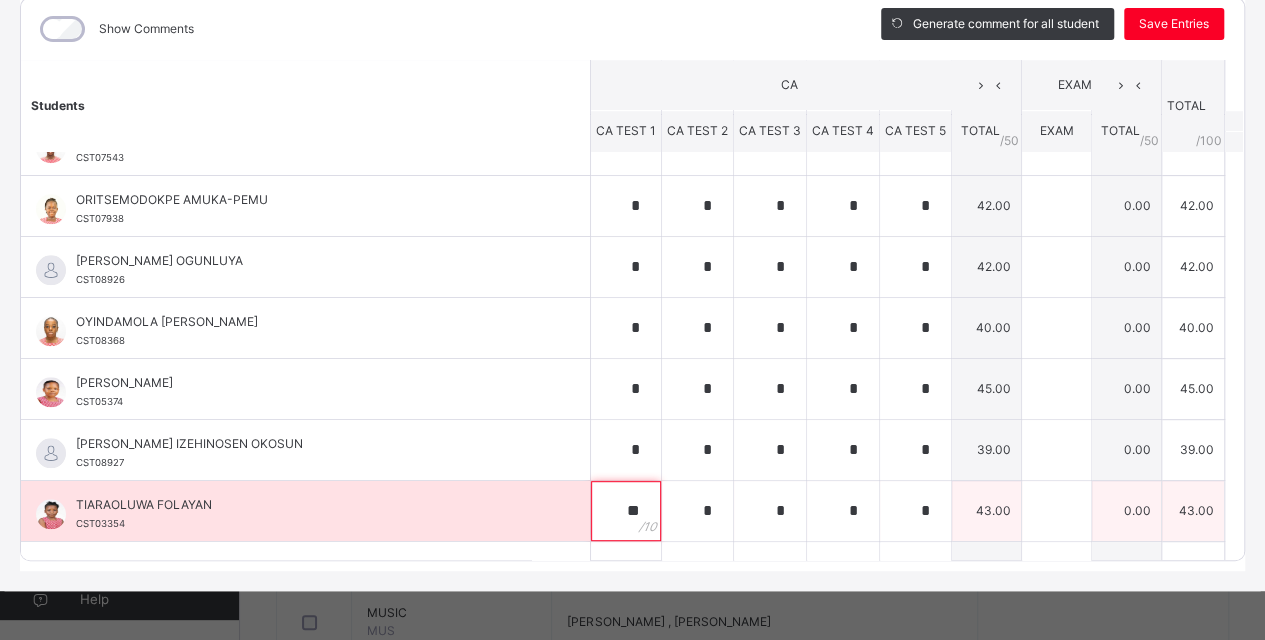 type on "*" 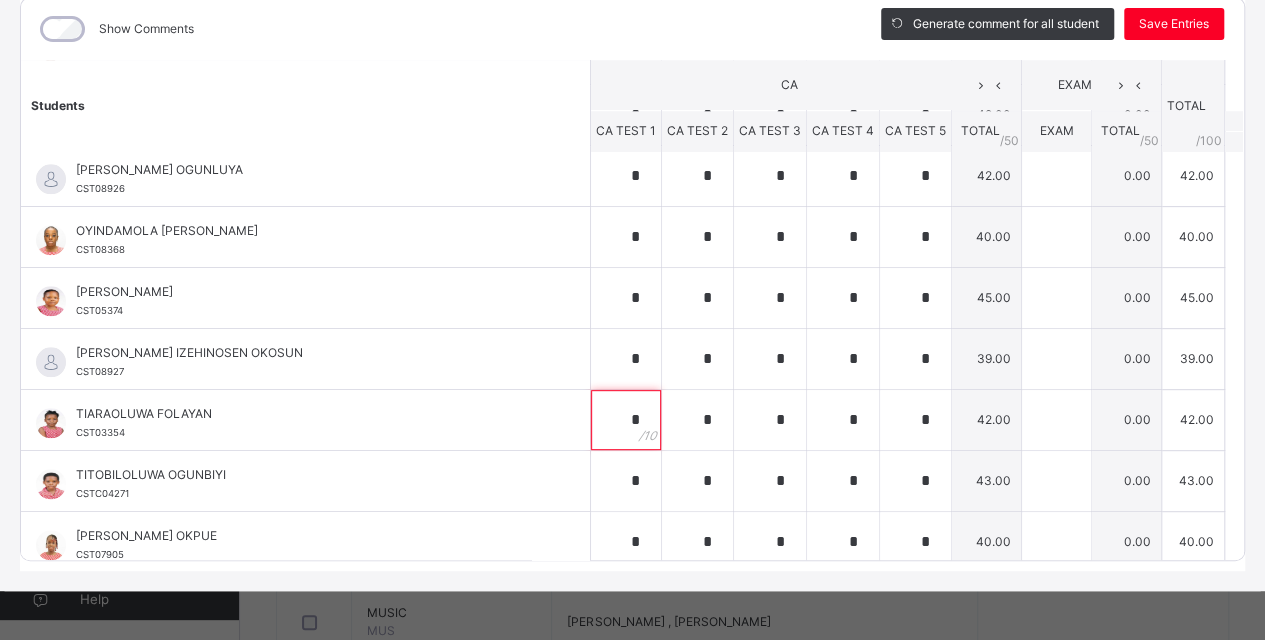 scroll, scrollTop: 987, scrollLeft: 0, axis: vertical 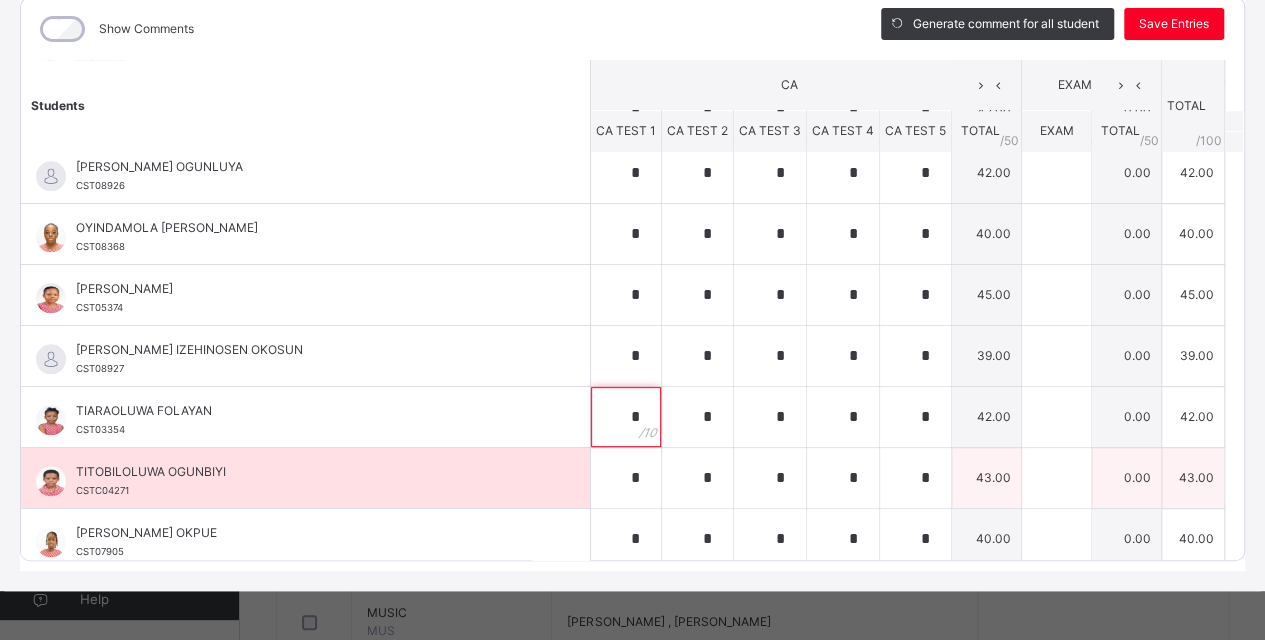 type on "*" 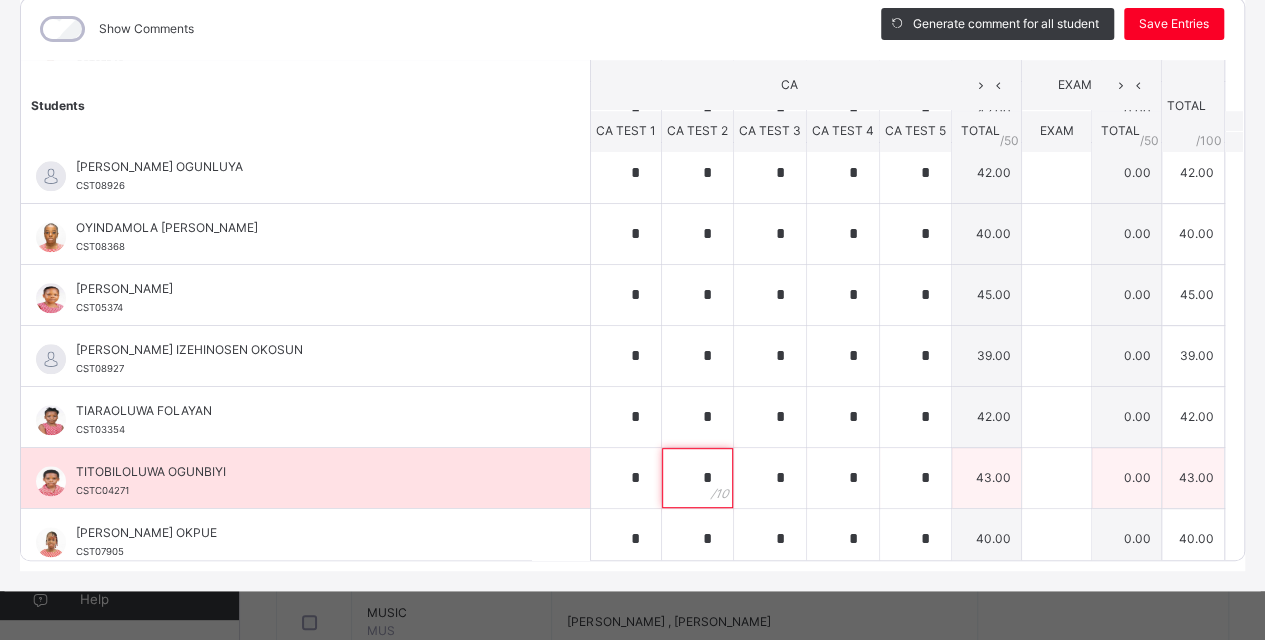 click on "*" at bounding box center [697, 478] 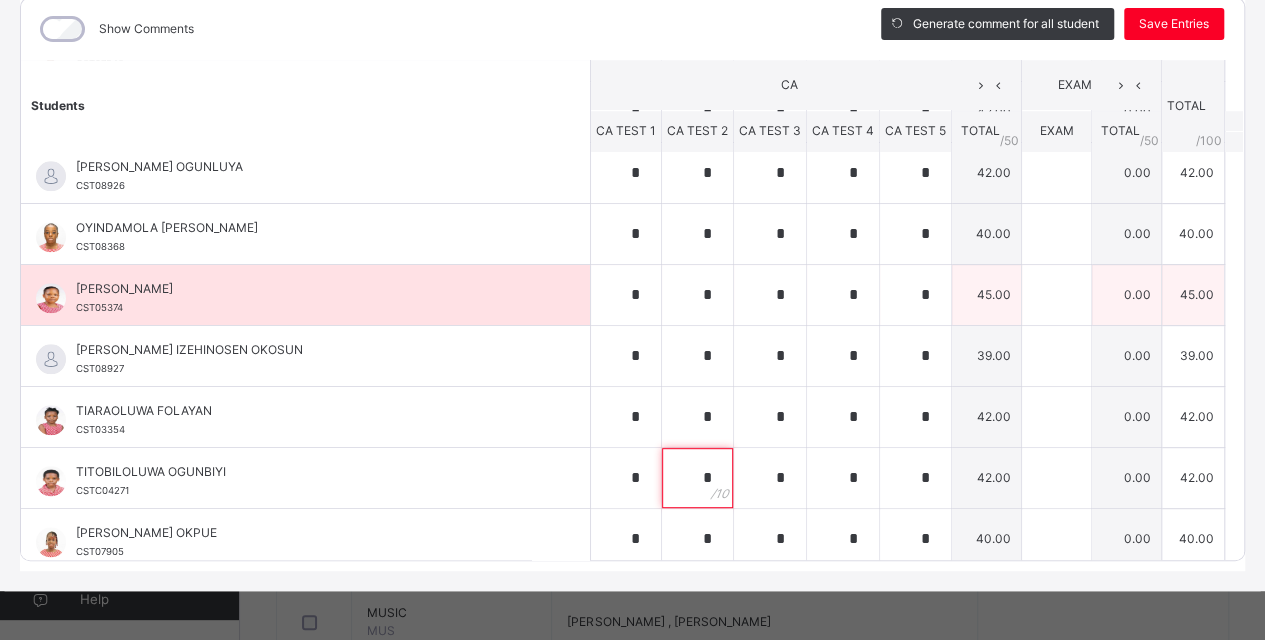 type on "*" 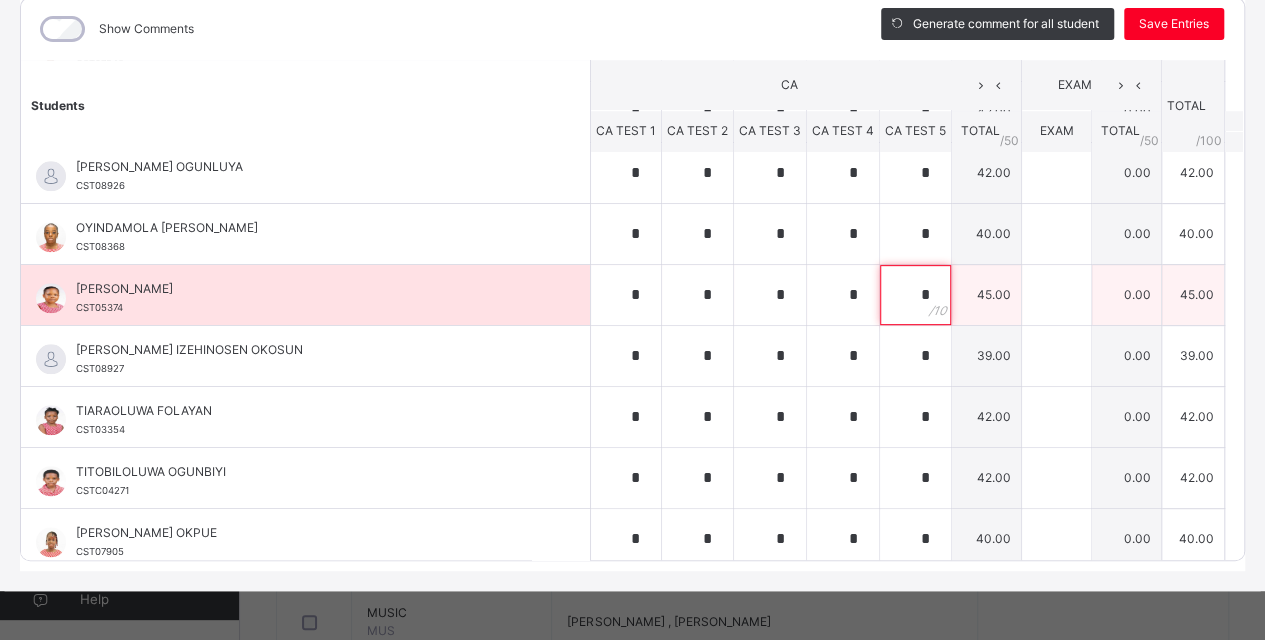 click on "*" at bounding box center (915, 295) 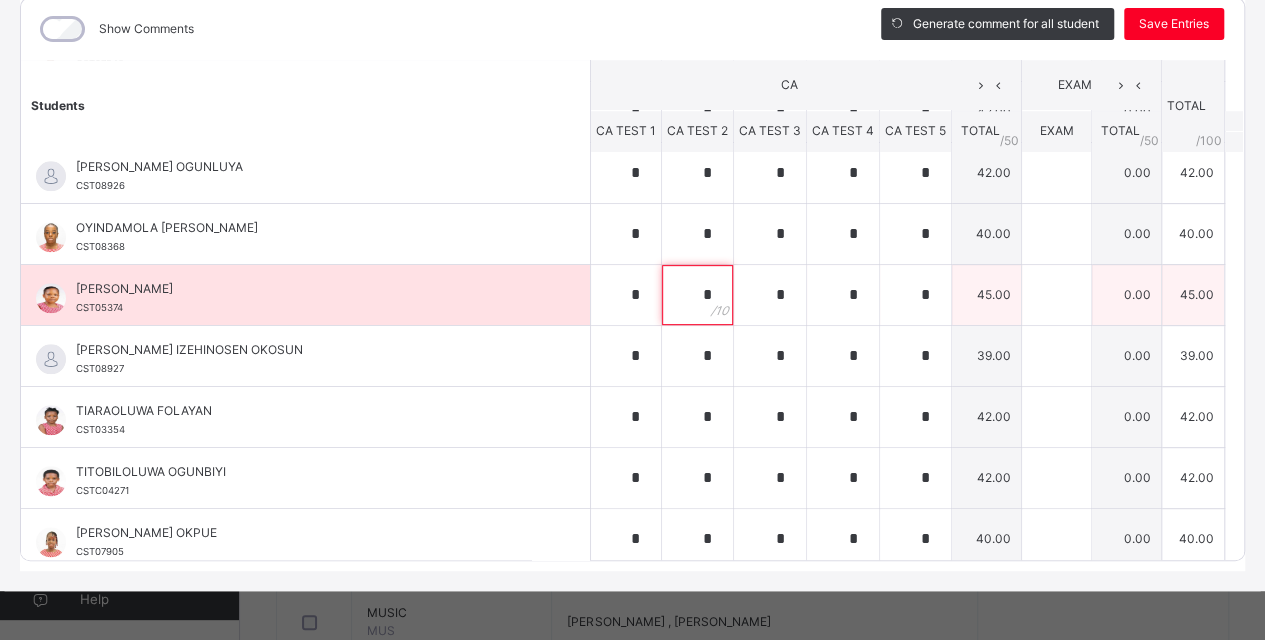 click on "*" at bounding box center [697, 295] 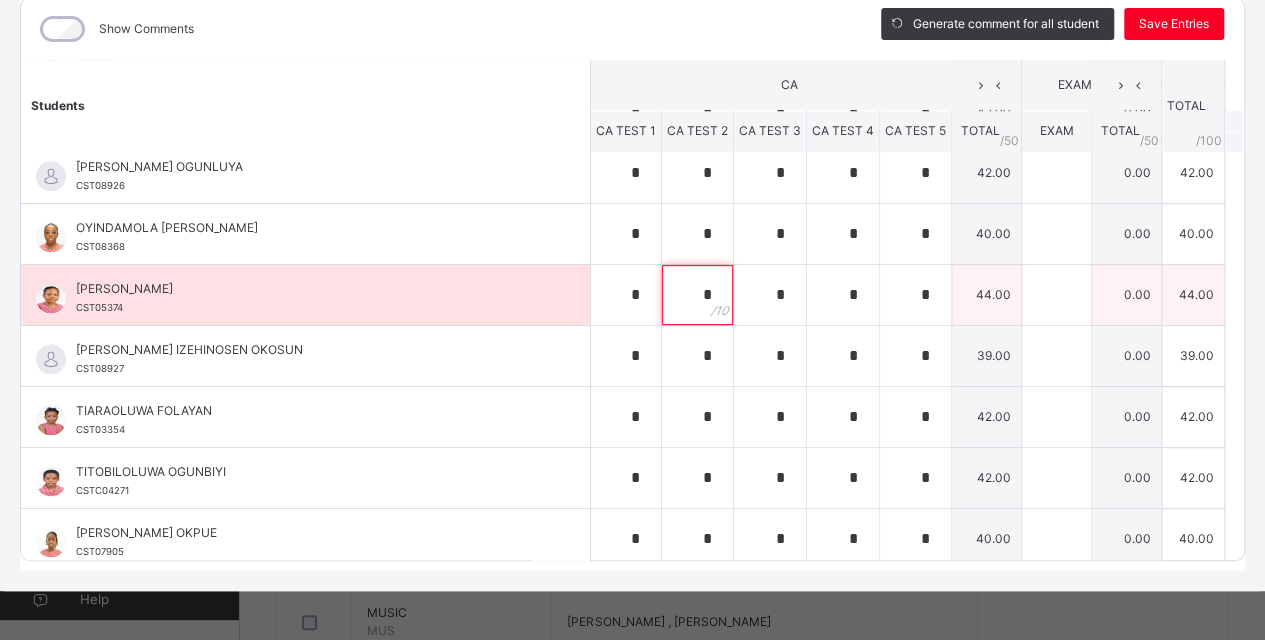 type on "*" 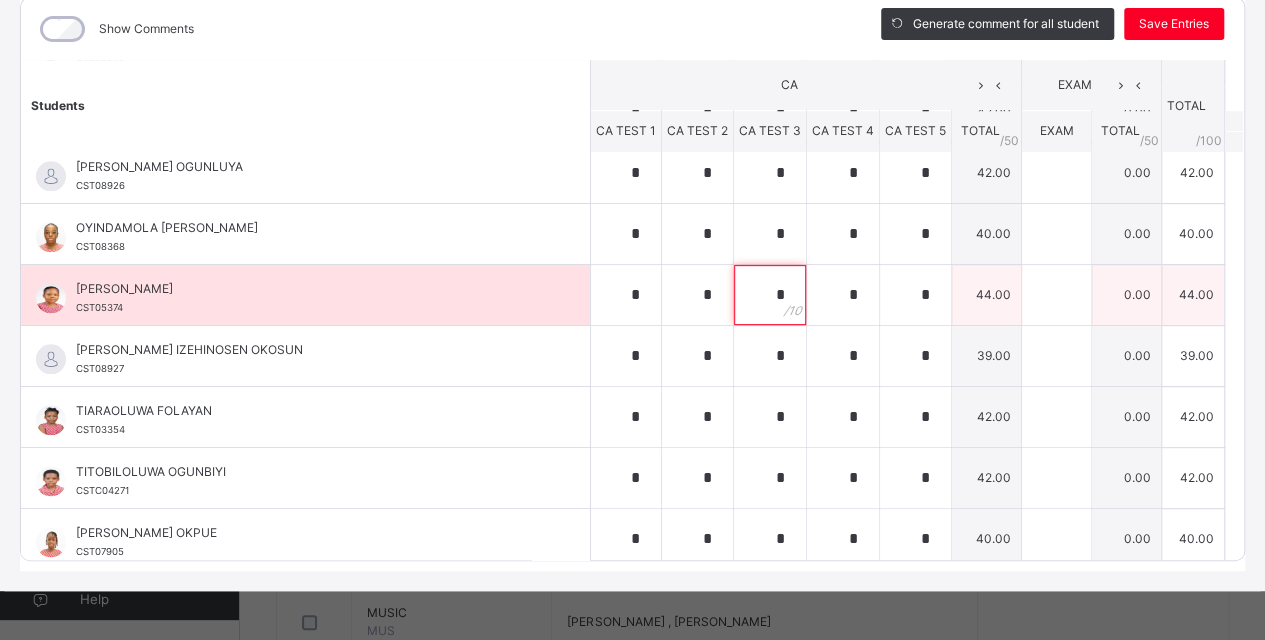click on "*" at bounding box center [770, 295] 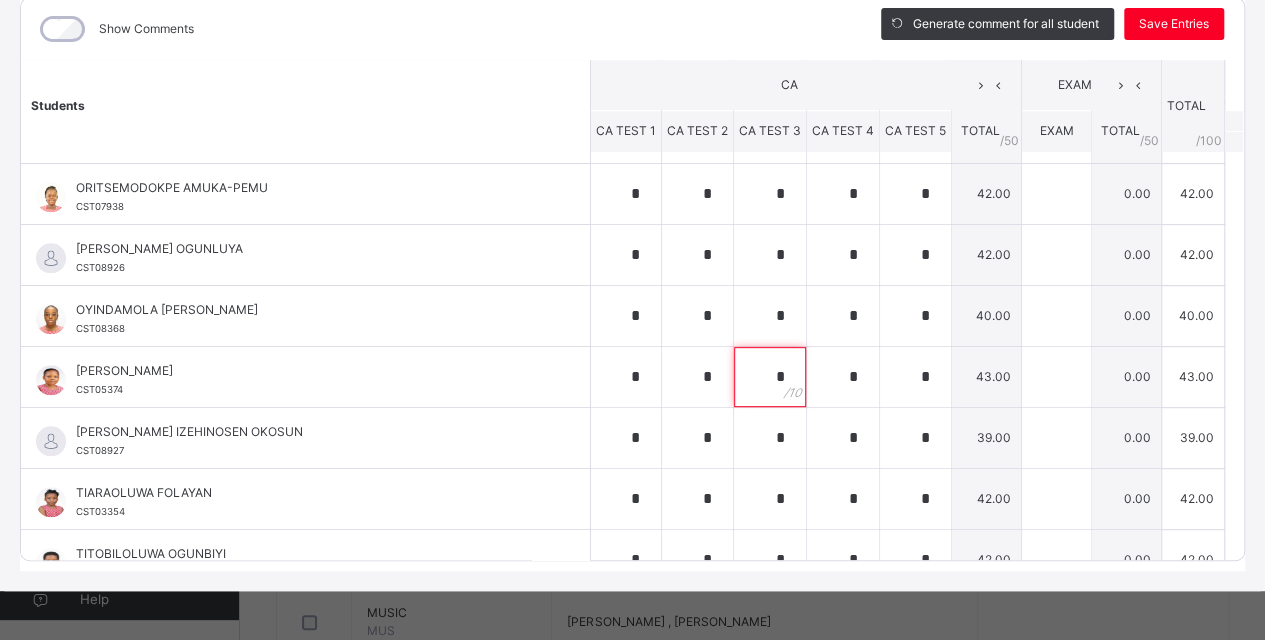 scroll, scrollTop: 880, scrollLeft: 0, axis: vertical 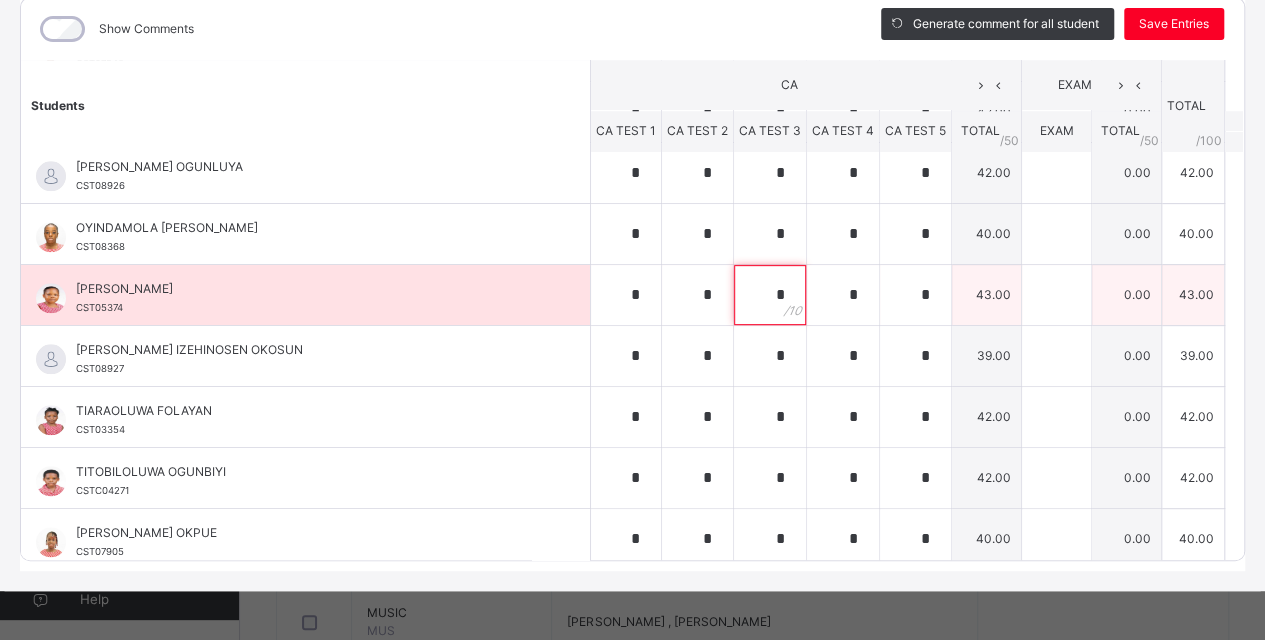 type on "*" 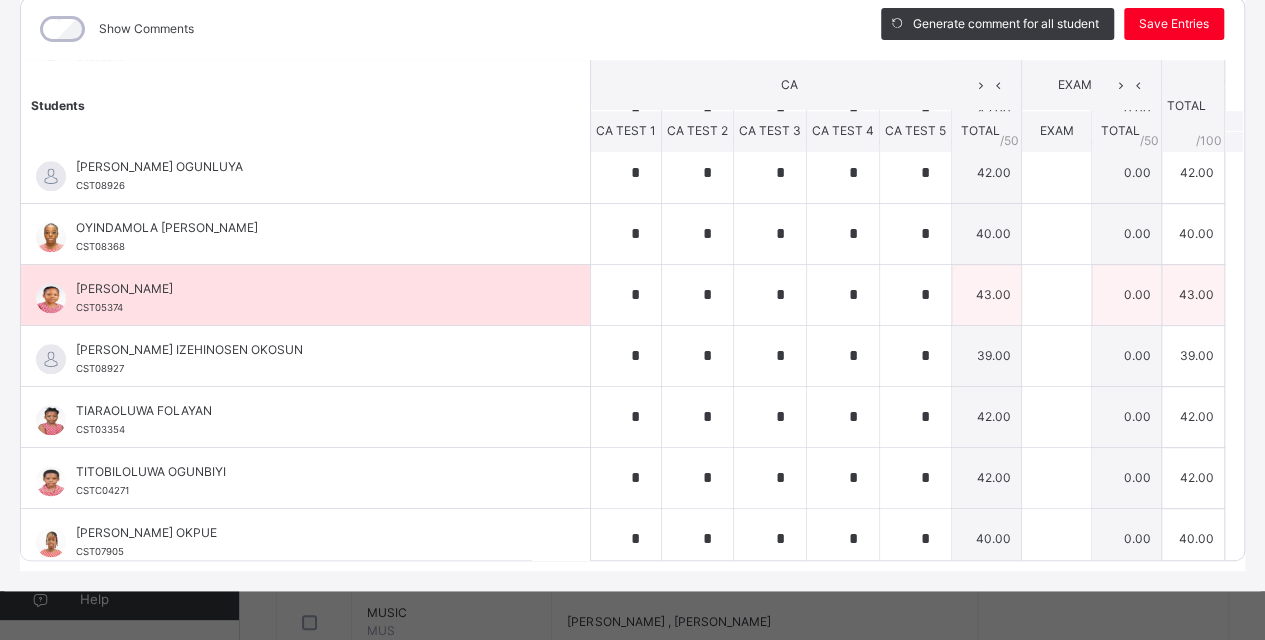 click on "*" at bounding box center (770, 295) 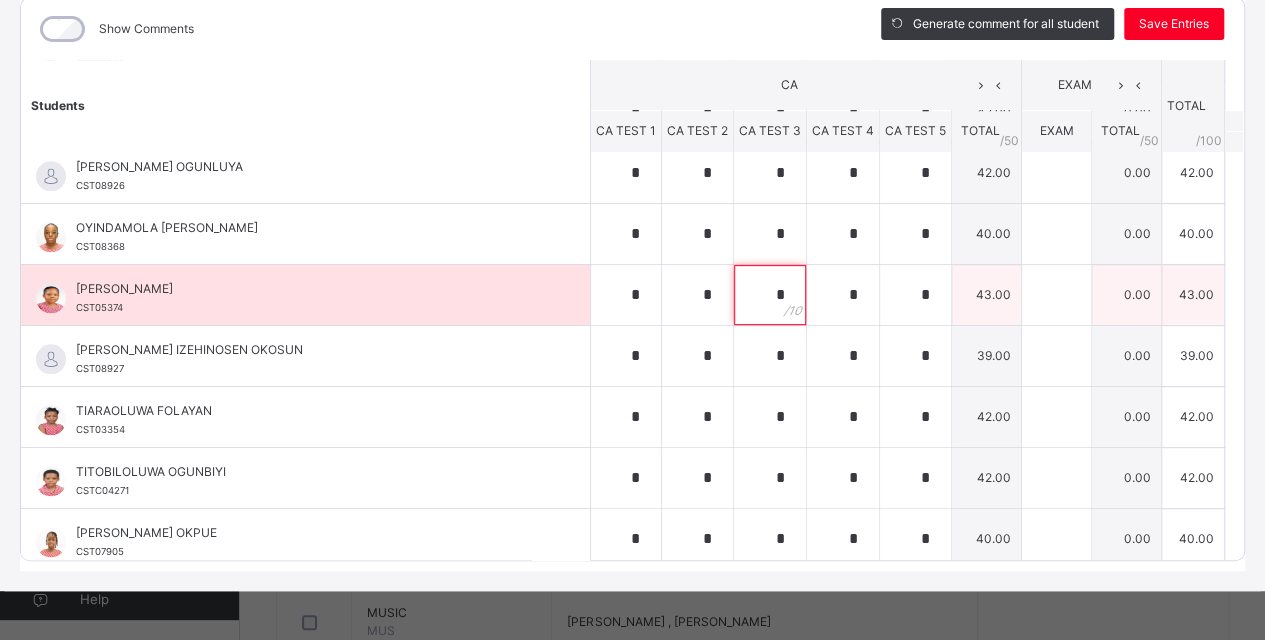 click on "*" at bounding box center (770, 295) 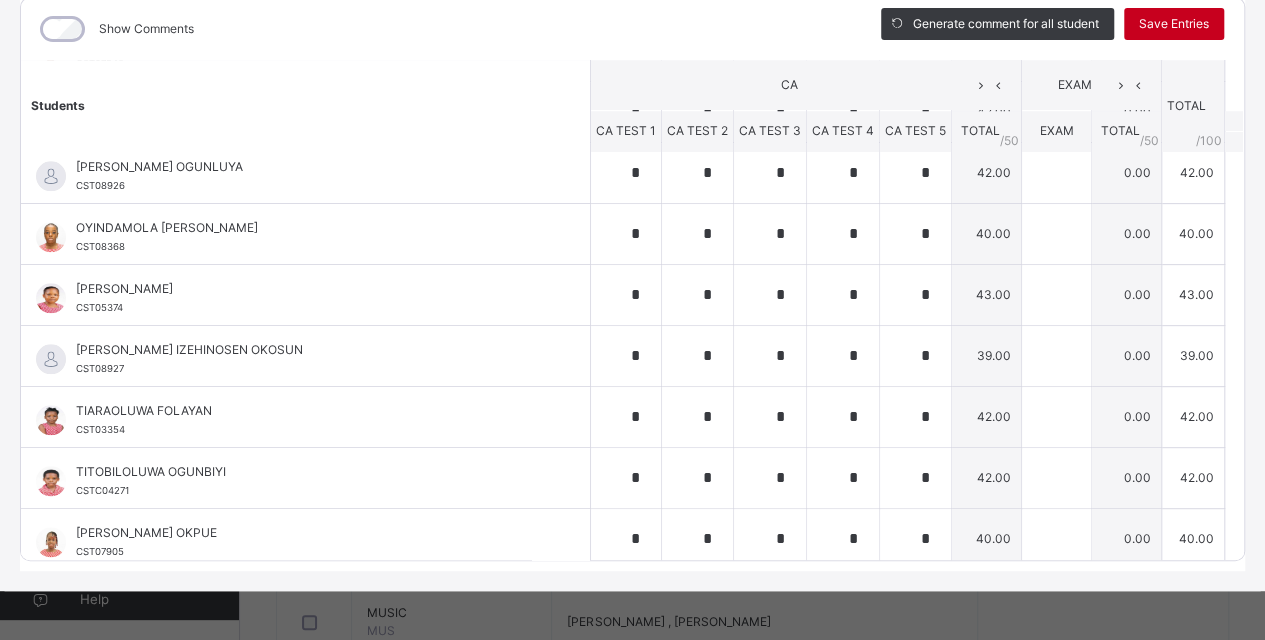 click on "Save Entries" at bounding box center [1174, 24] 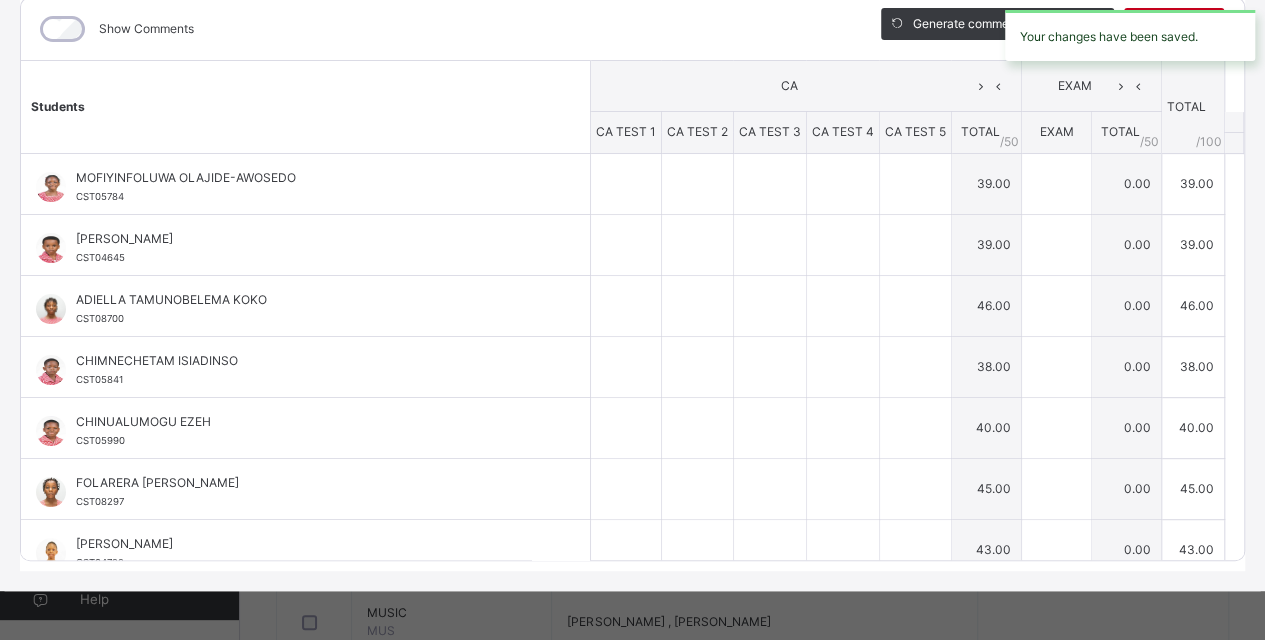 type on "*" 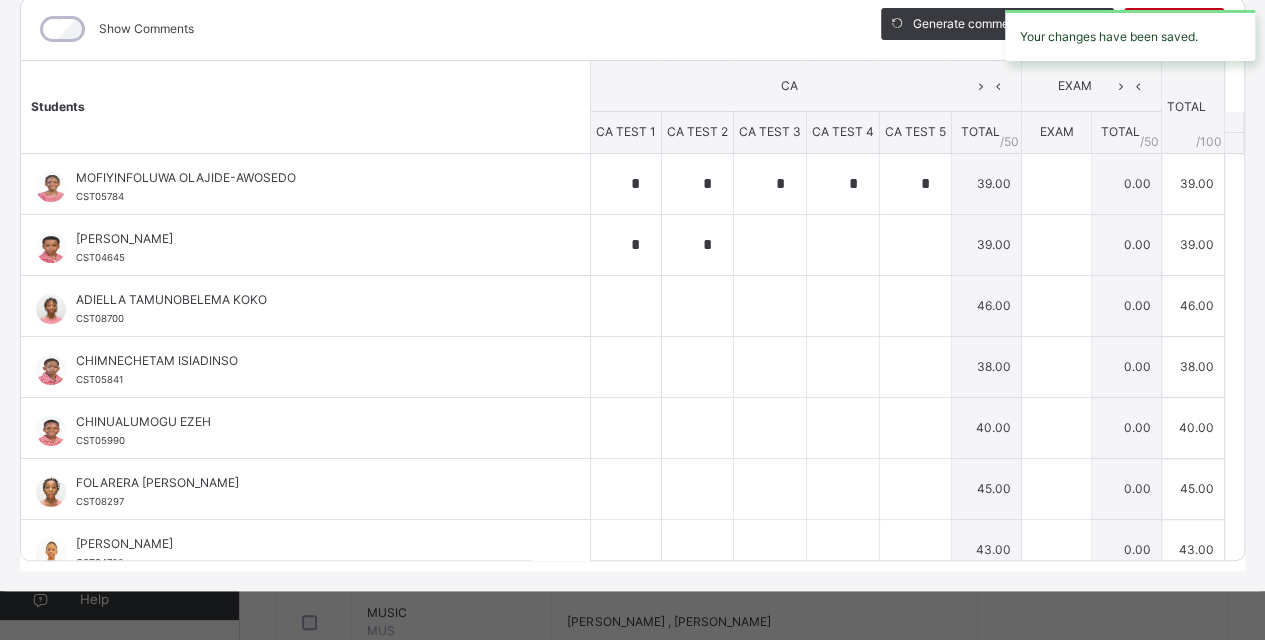 type on "*" 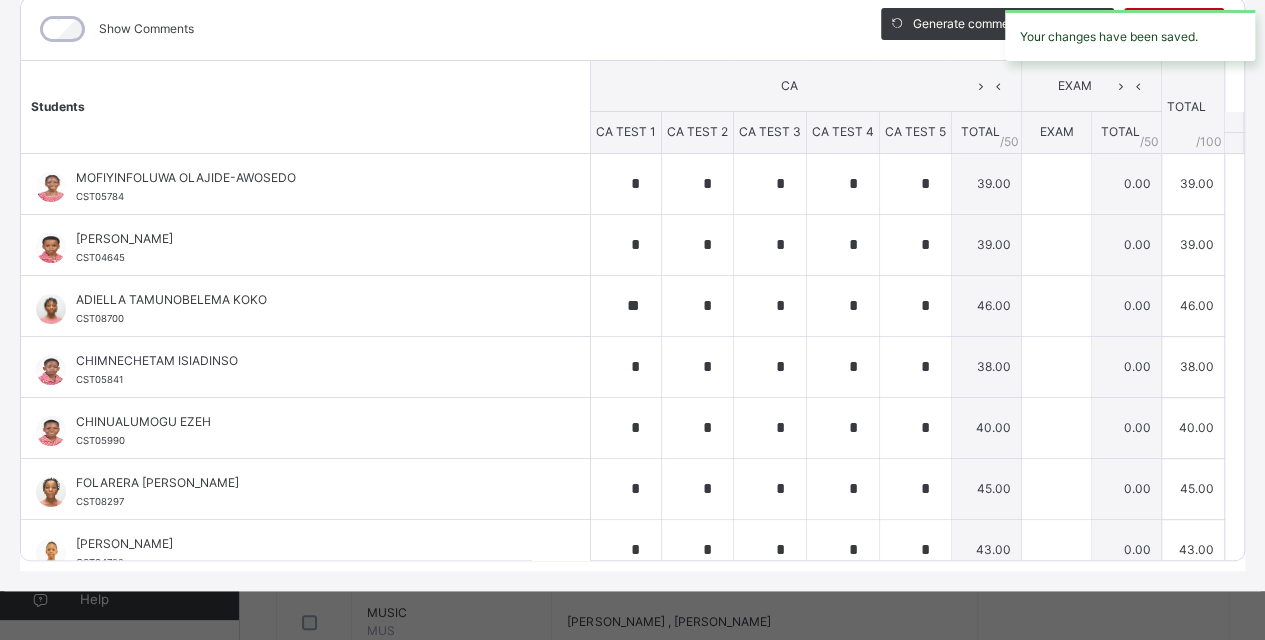 type on "*" 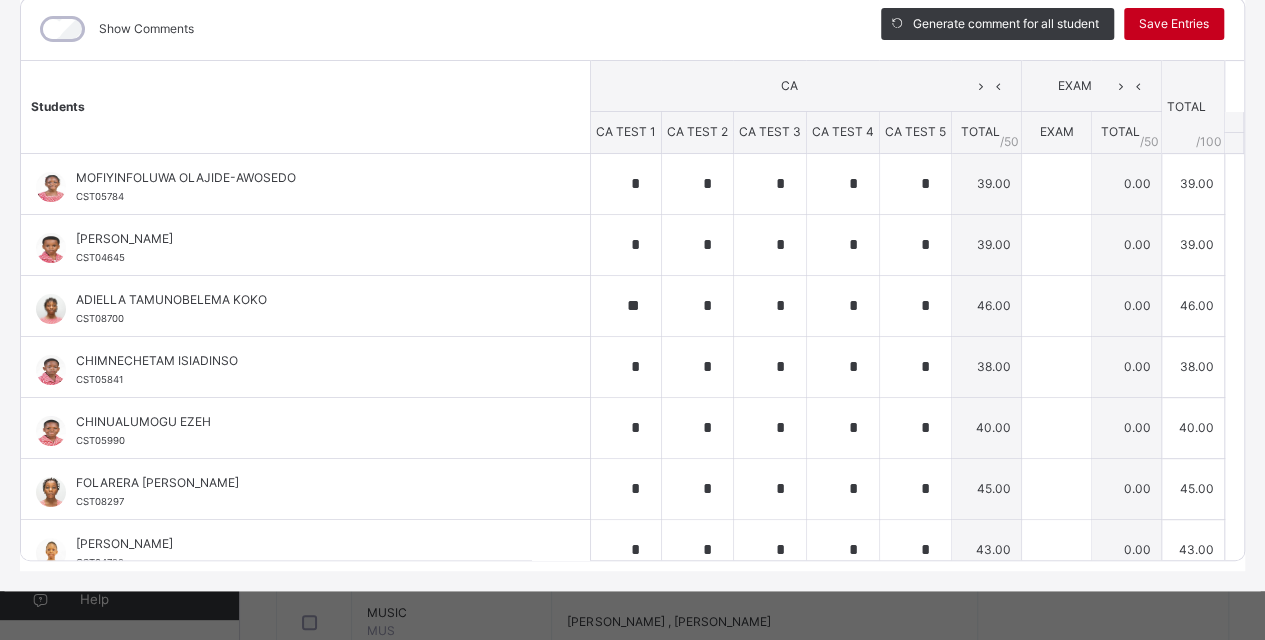 click on "Save Entries" at bounding box center (1174, 24) 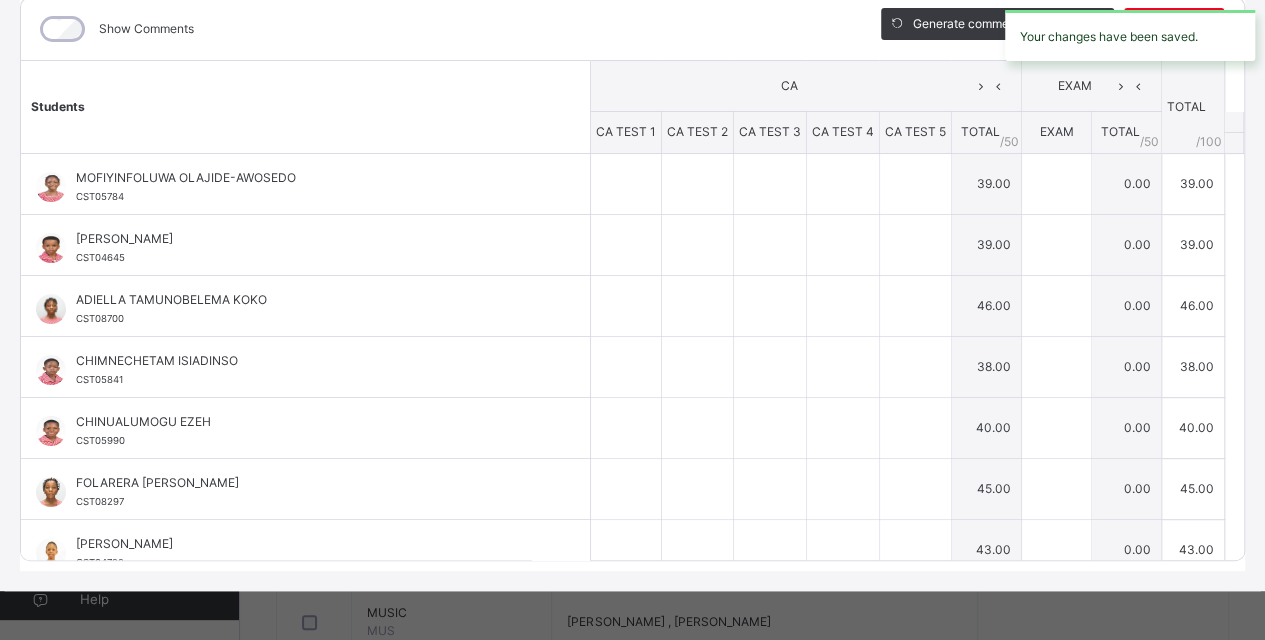 type on "*" 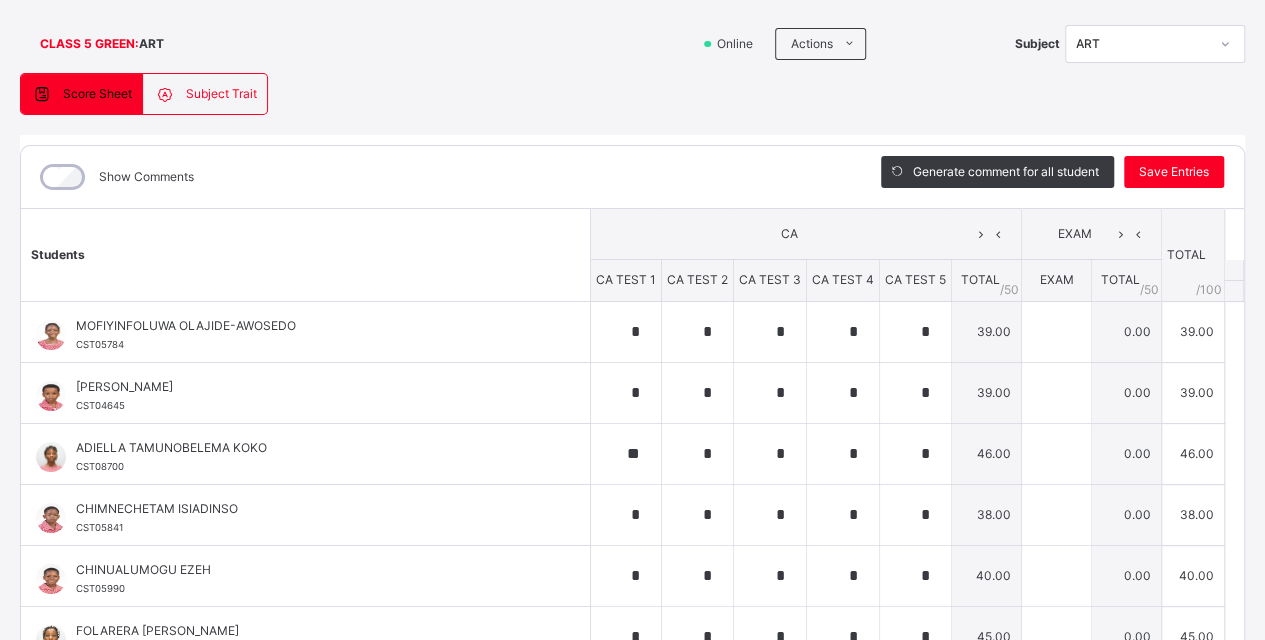 scroll, scrollTop: 0, scrollLeft: 0, axis: both 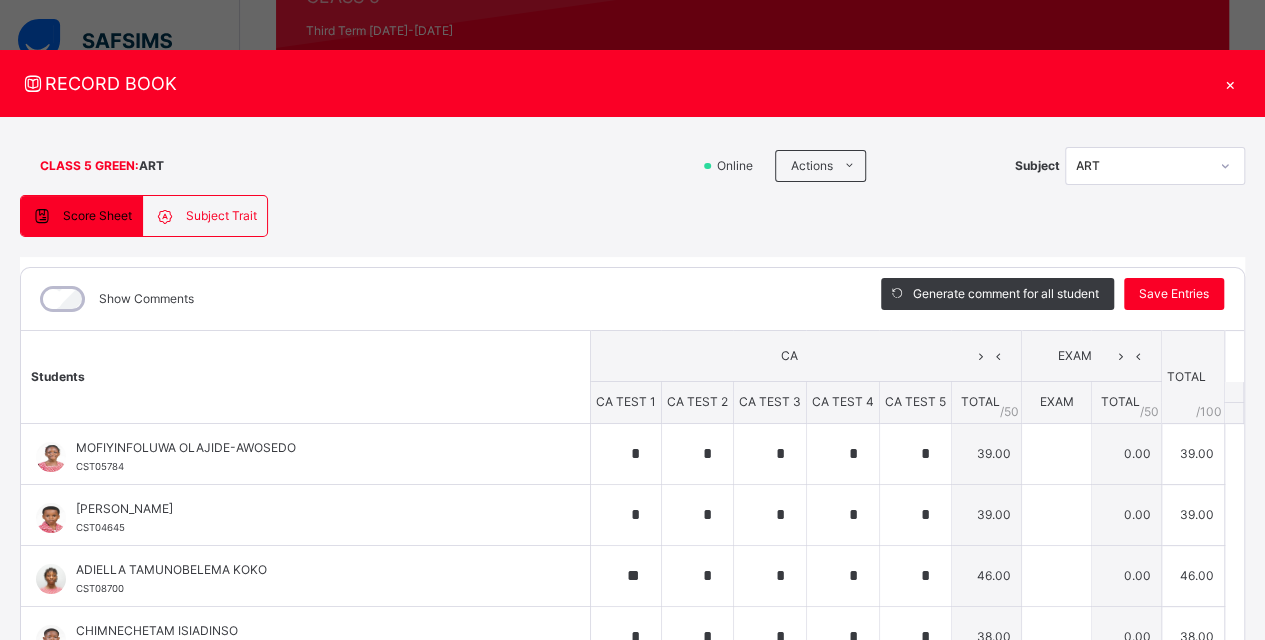 click on "×" at bounding box center [1230, 83] 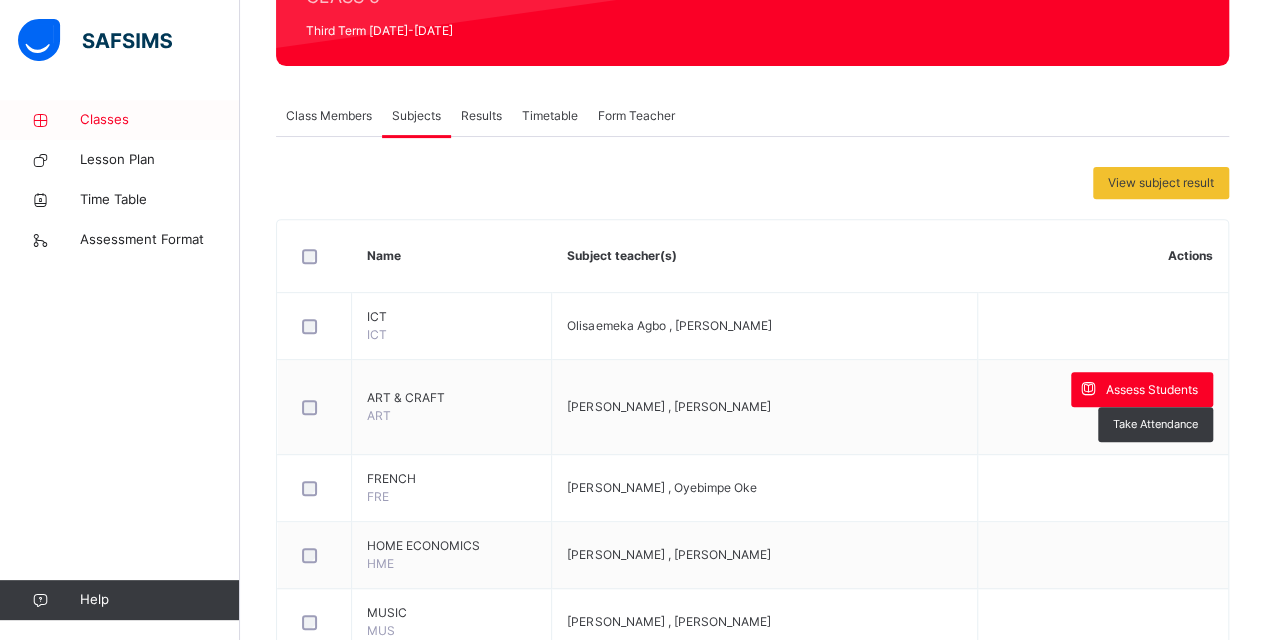 click on "Classes" at bounding box center (160, 120) 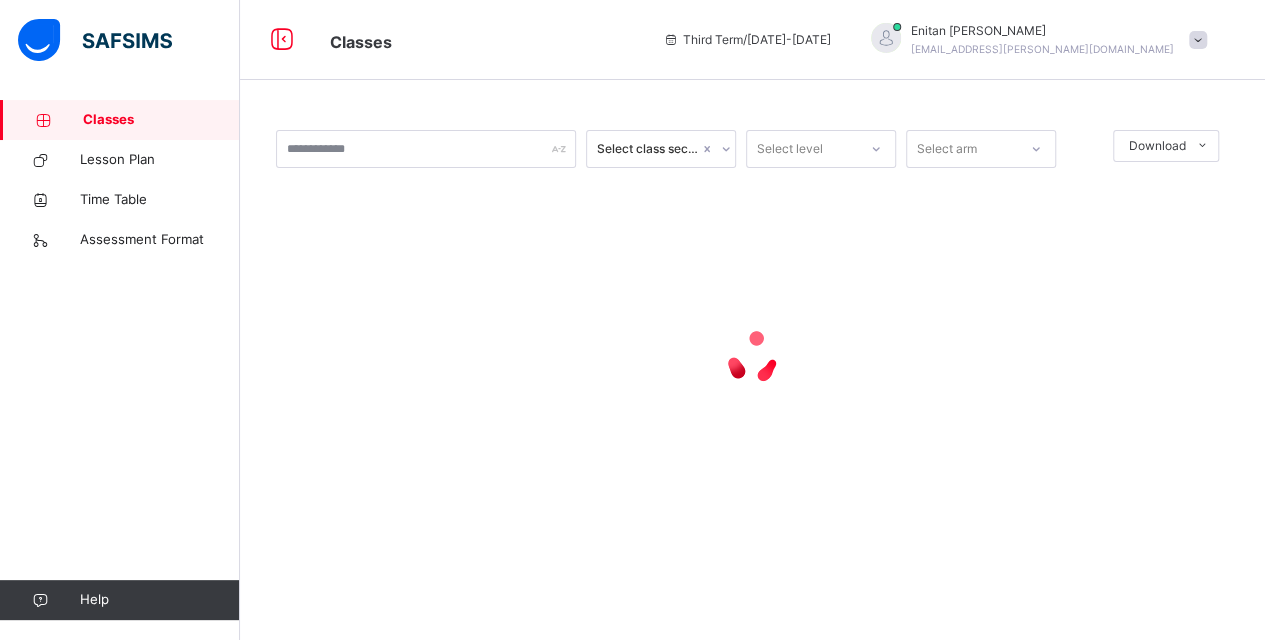 scroll, scrollTop: 0, scrollLeft: 0, axis: both 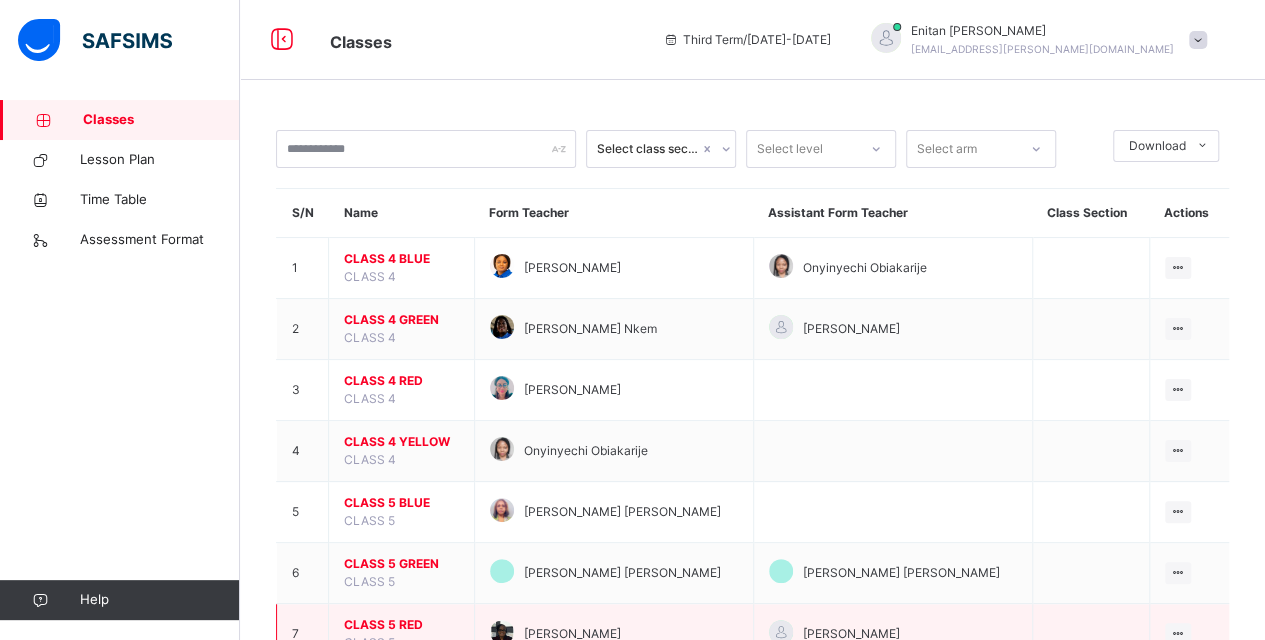 click on "CLASS 5   RED   CLASS 5" at bounding box center [402, 634] 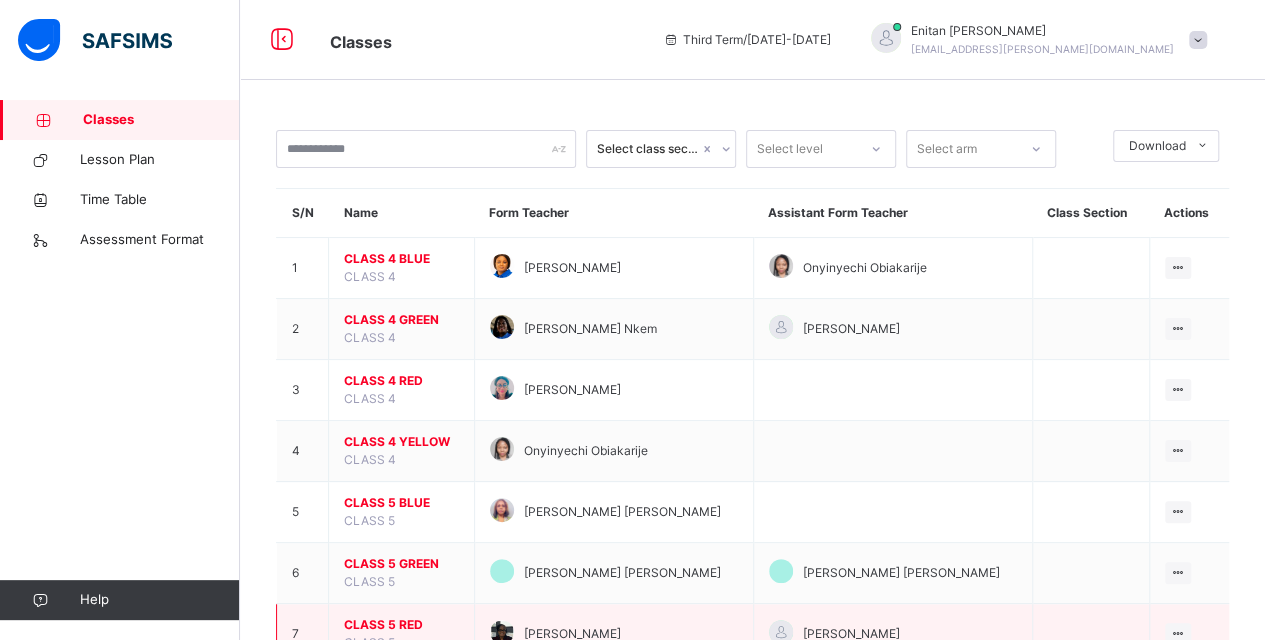click on "CLASS 5   RED   CLASS 5" at bounding box center [402, 634] 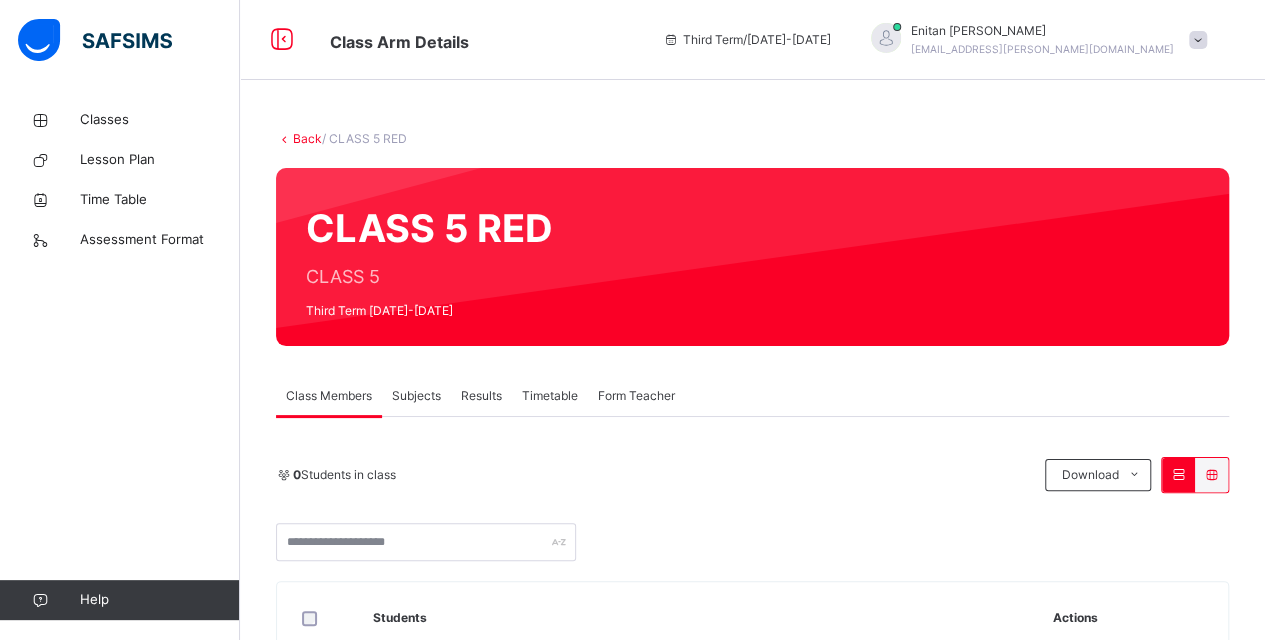 click on "Subjects" at bounding box center (416, 396) 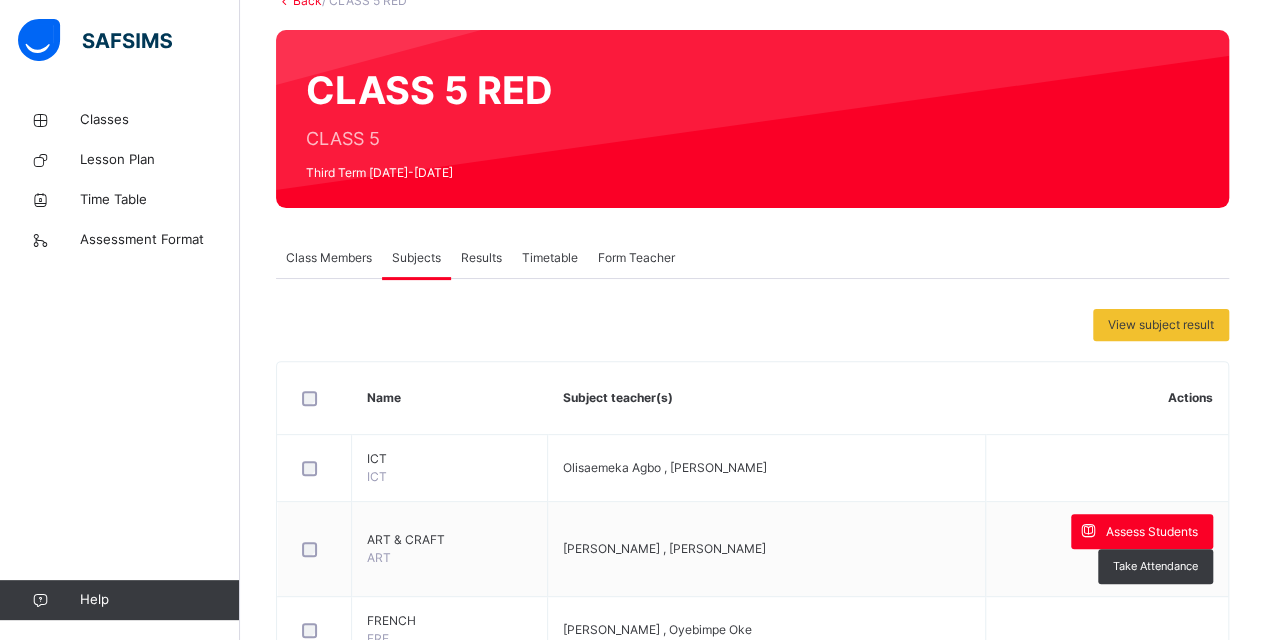 scroll, scrollTop: 160, scrollLeft: 0, axis: vertical 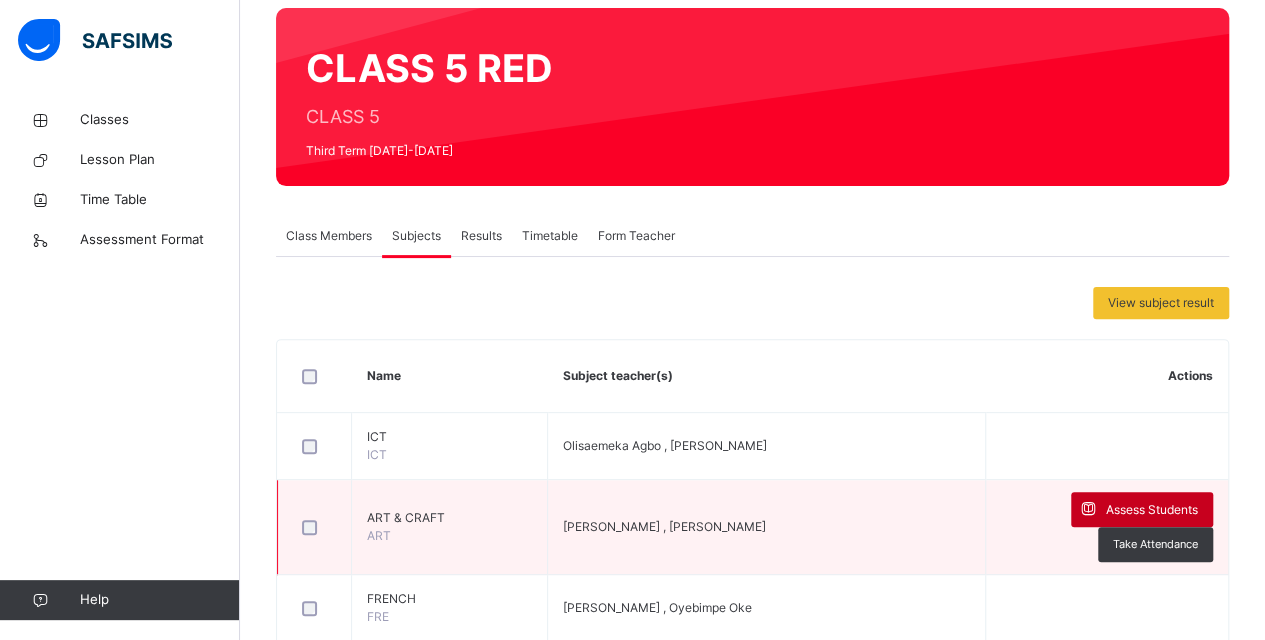 click on "Assess Students" at bounding box center (1152, 510) 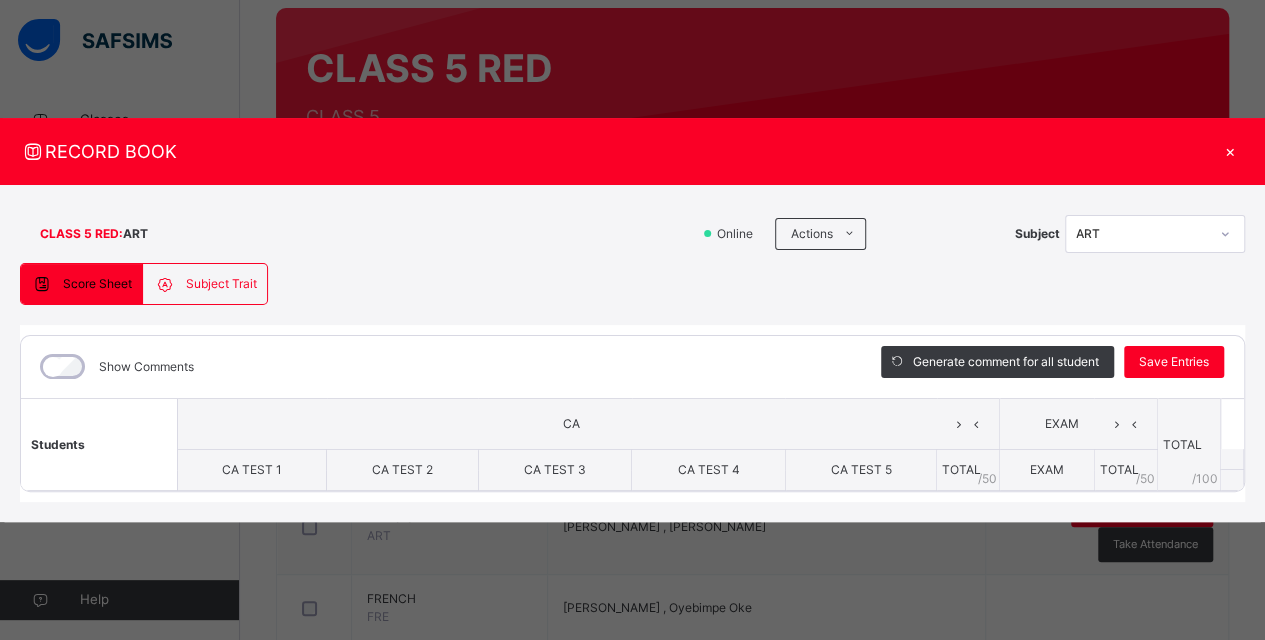 scroll, scrollTop: 720, scrollLeft: 0, axis: vertical 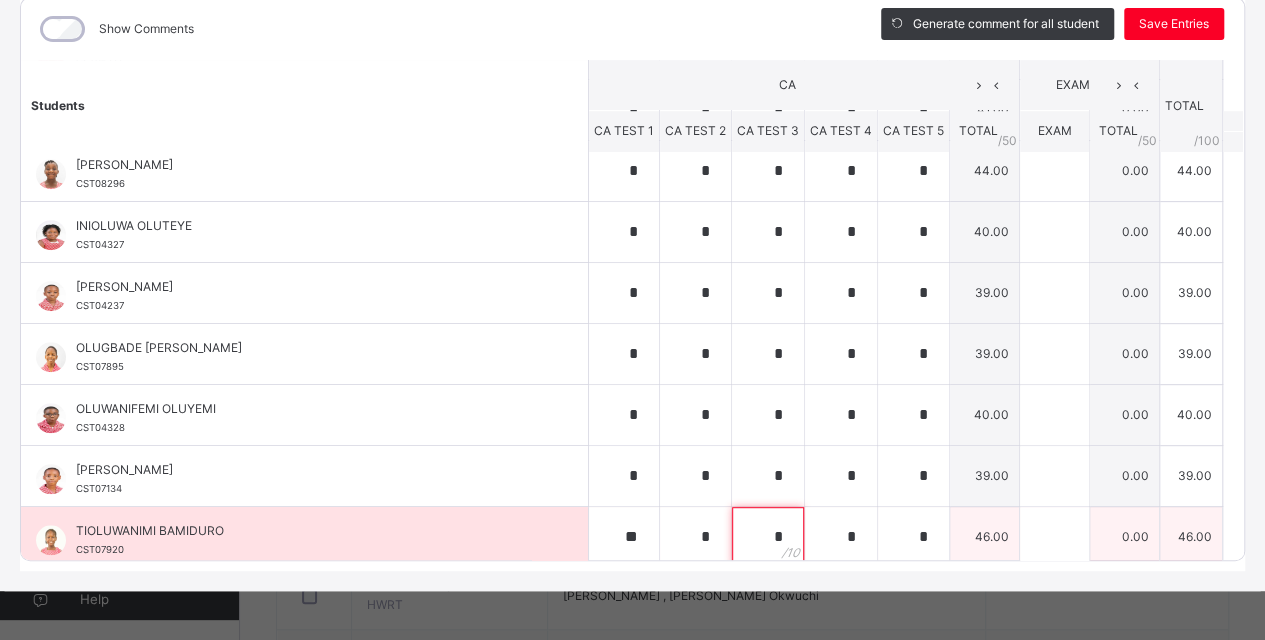 click on "*" at bounding box center (768, 537) 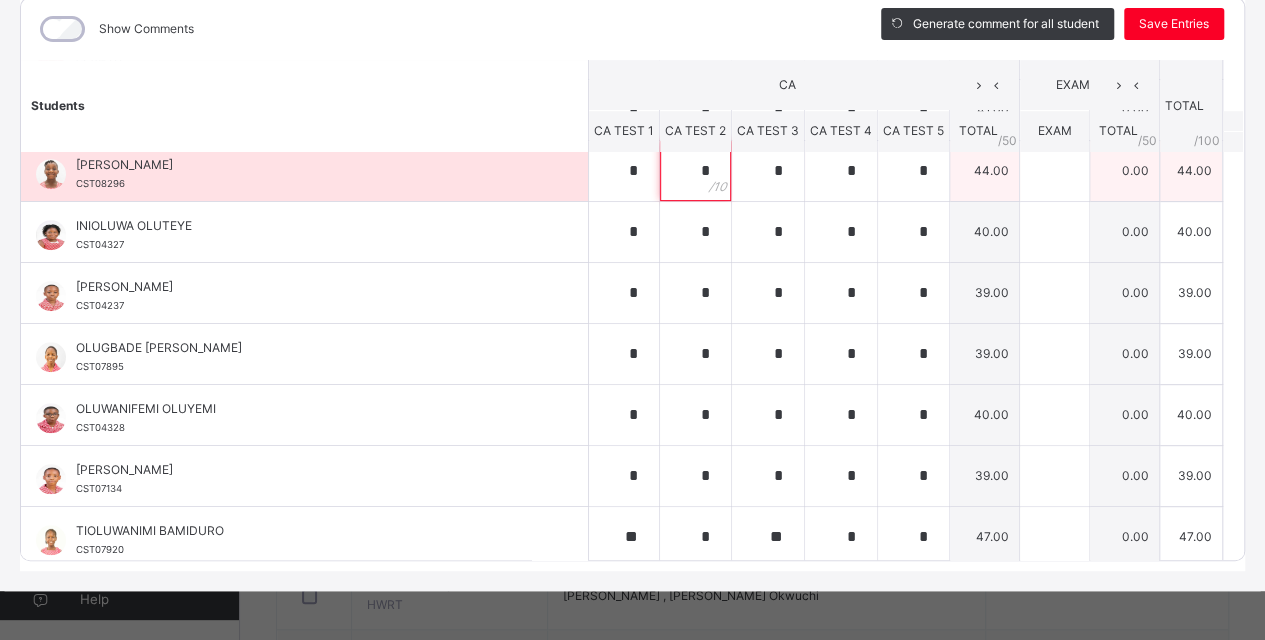 click on "*" at bounding box center (695, 171) 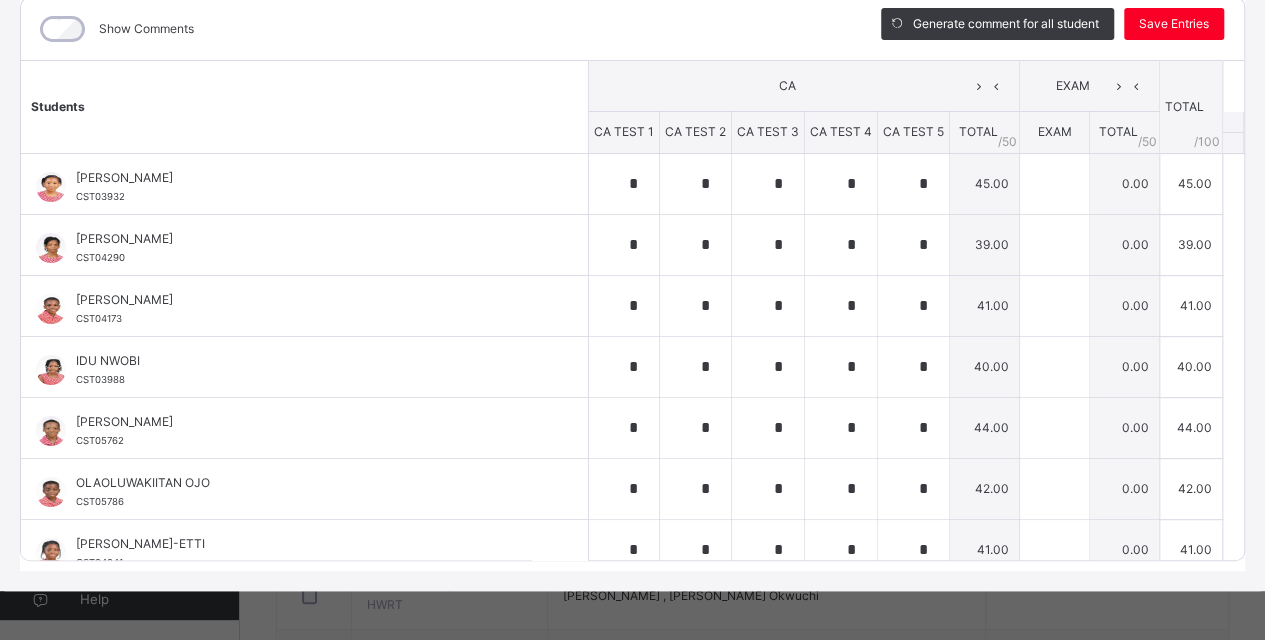 scroll, scrollTop: 0, scrollLeft: 0, axis: both 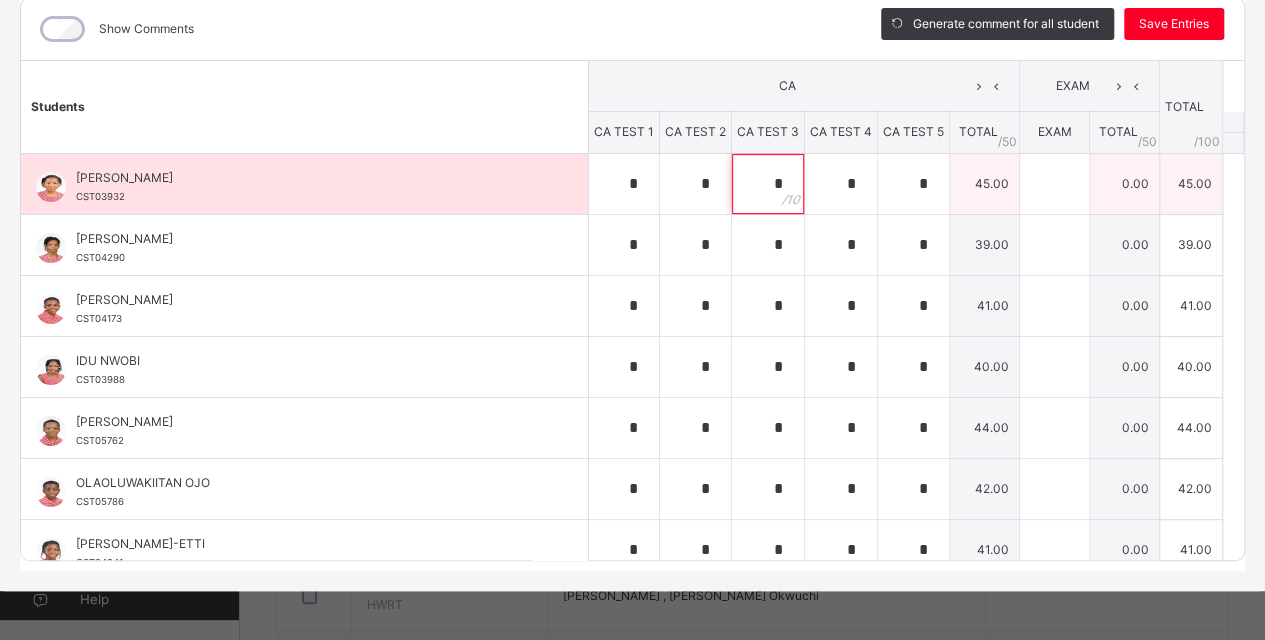 click on "*" at bounding box center (768, 184) 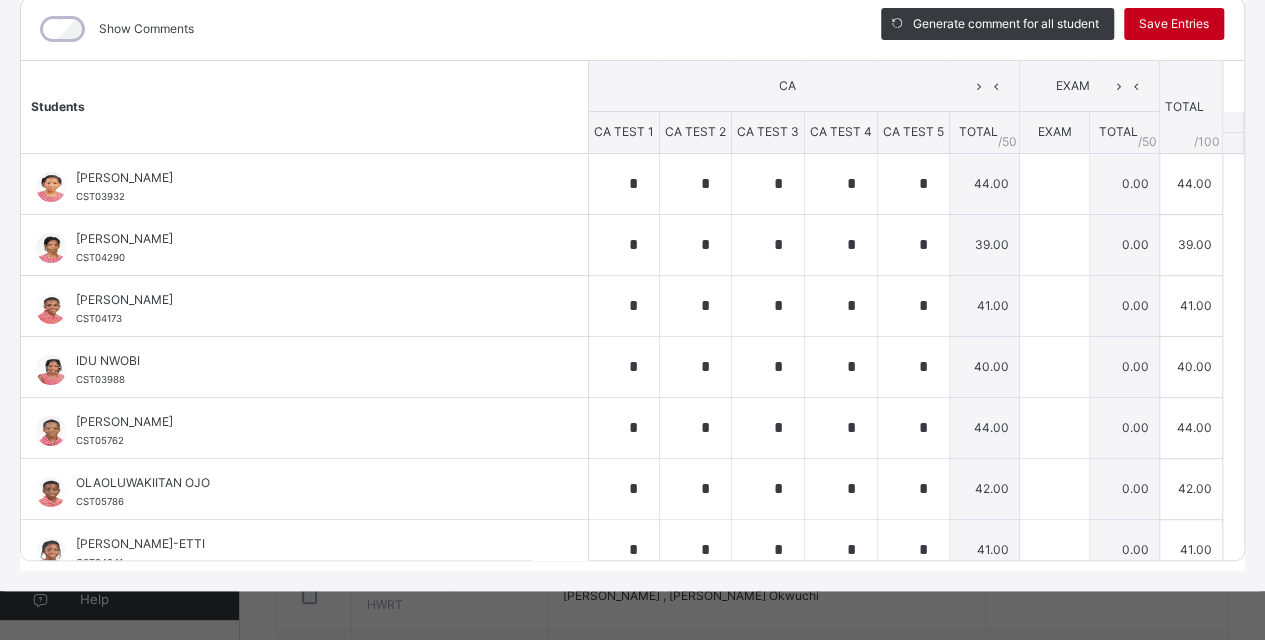 click on "Save Entries" at bounding box center [1174, 24] 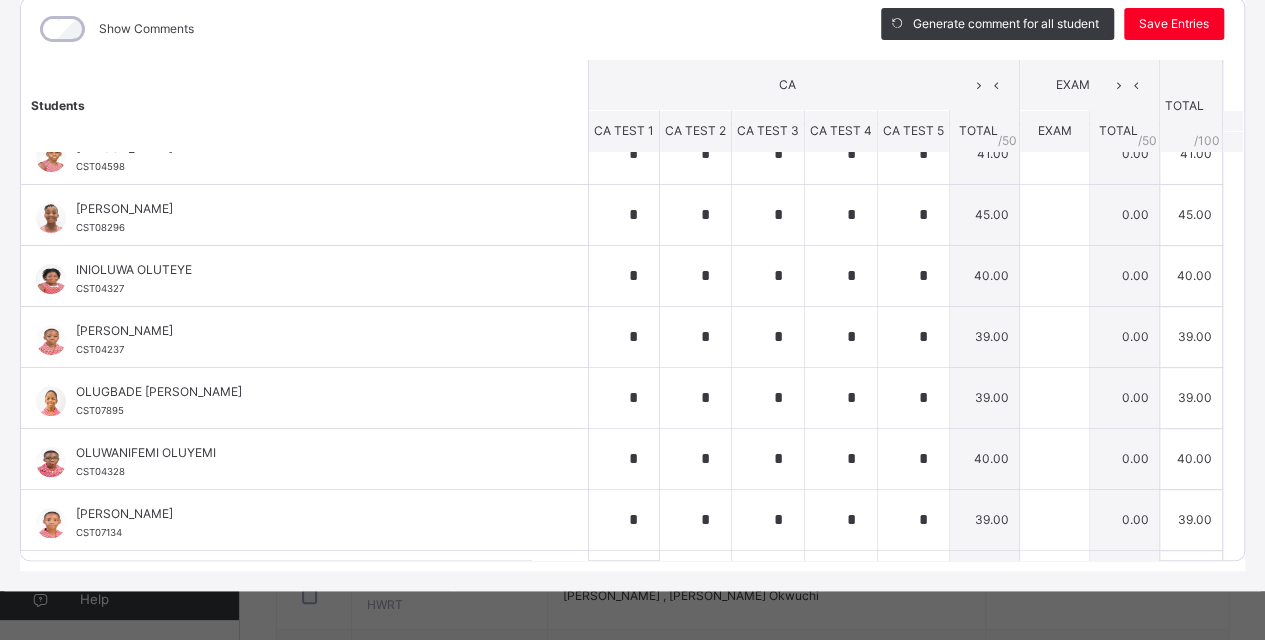 scroll, scrollTop: 684, scrollLeft: 0, axis: vertical 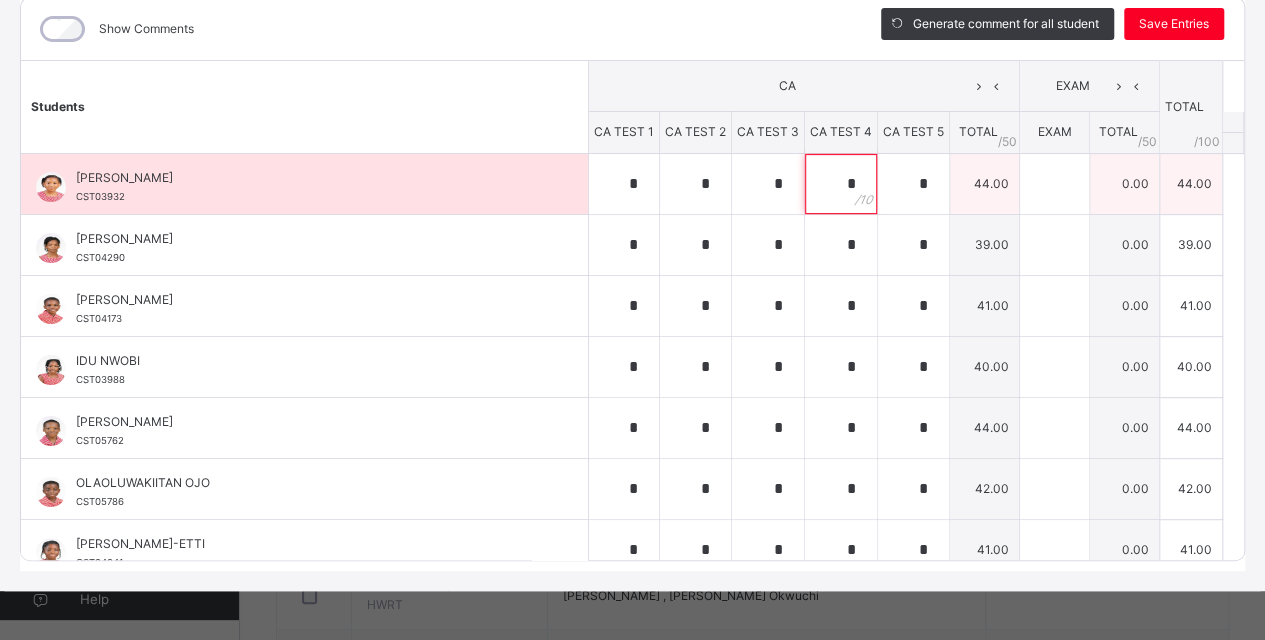 click on "*" at bounding box center [841, 184] 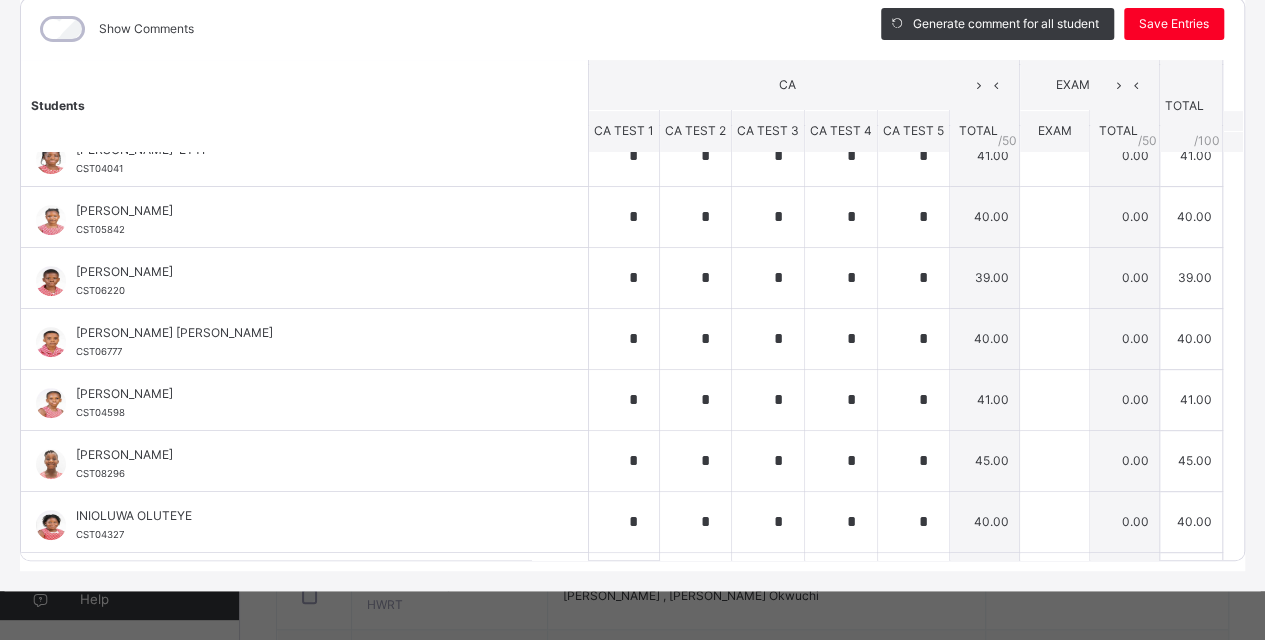 scroll, scrollTop: 400, scrollLeft: 0, axis: vertical 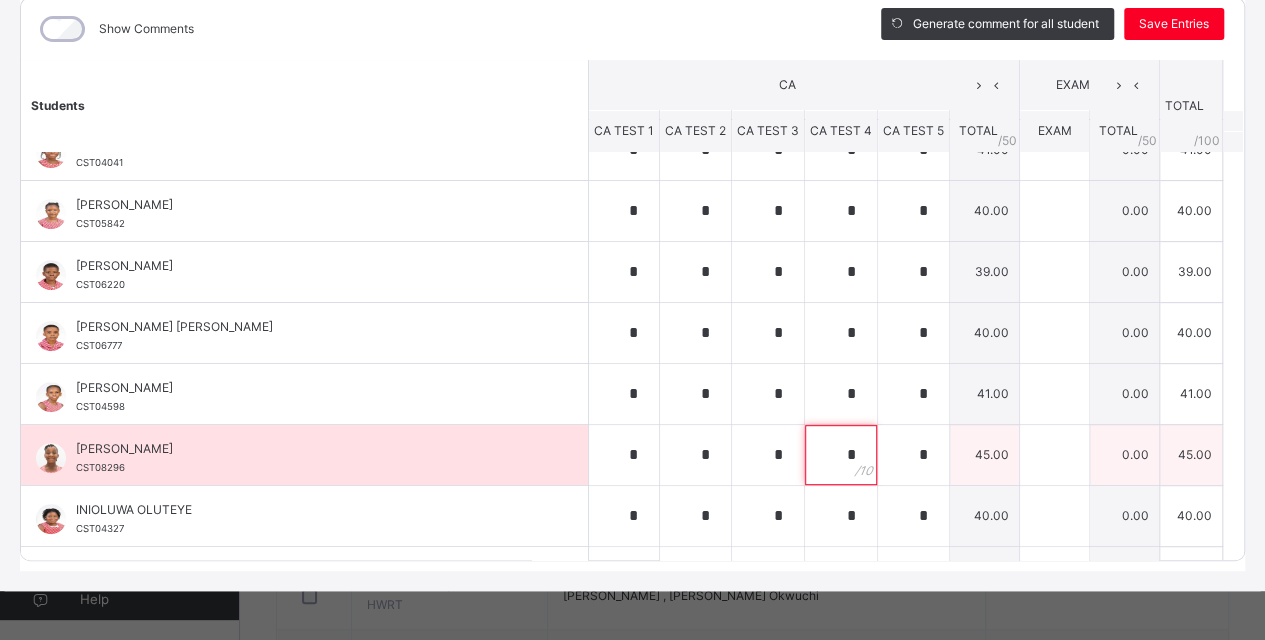 click on "*" at bounding box center (841, 455) 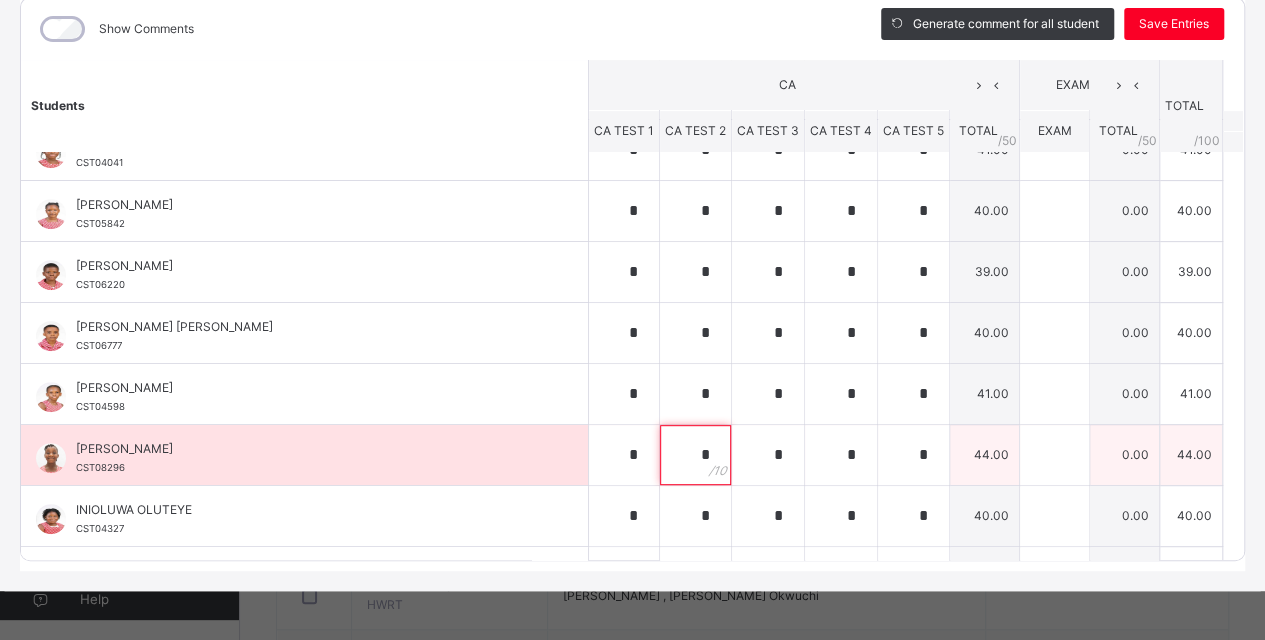 click on "*" at bounding box center (695, 455) 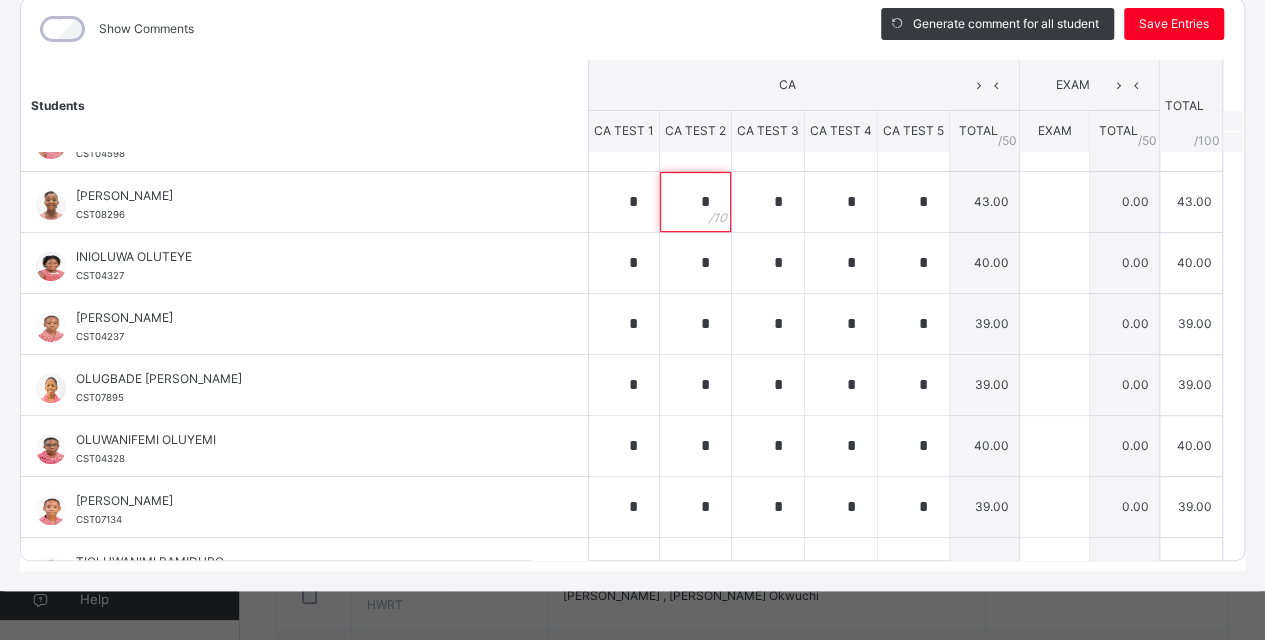 scroll, scrollTop: 666, scrollLeft: 0, axis: vertical 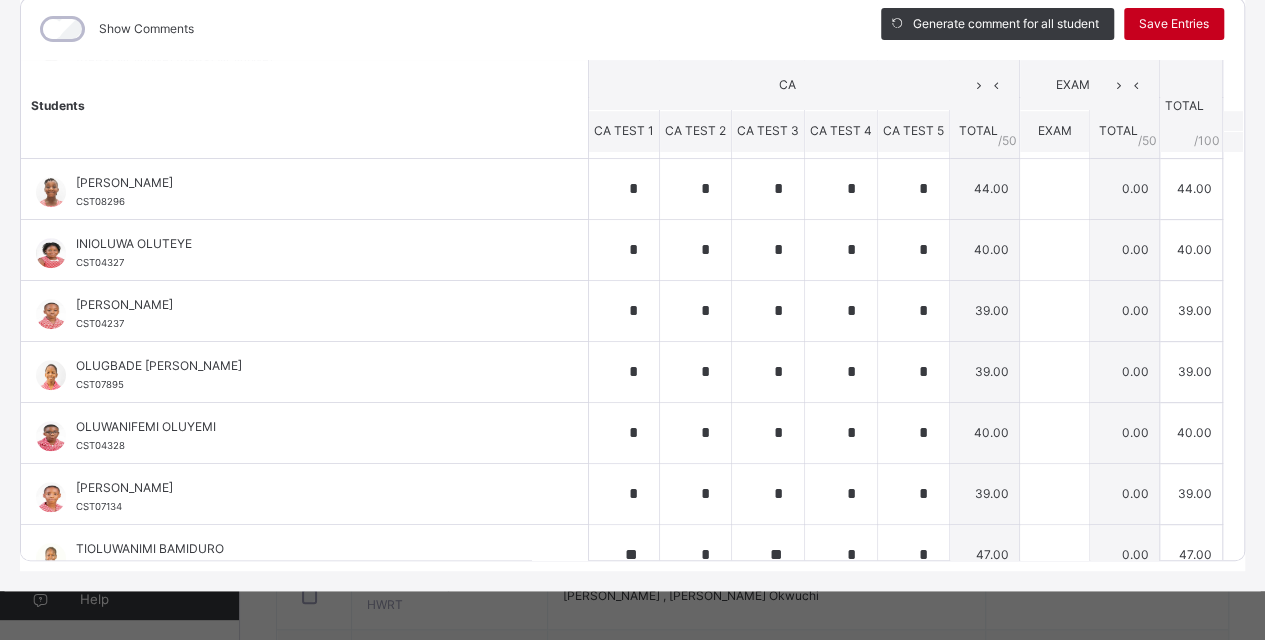 click on "Save Entries" at bounding box center (1174, 24) 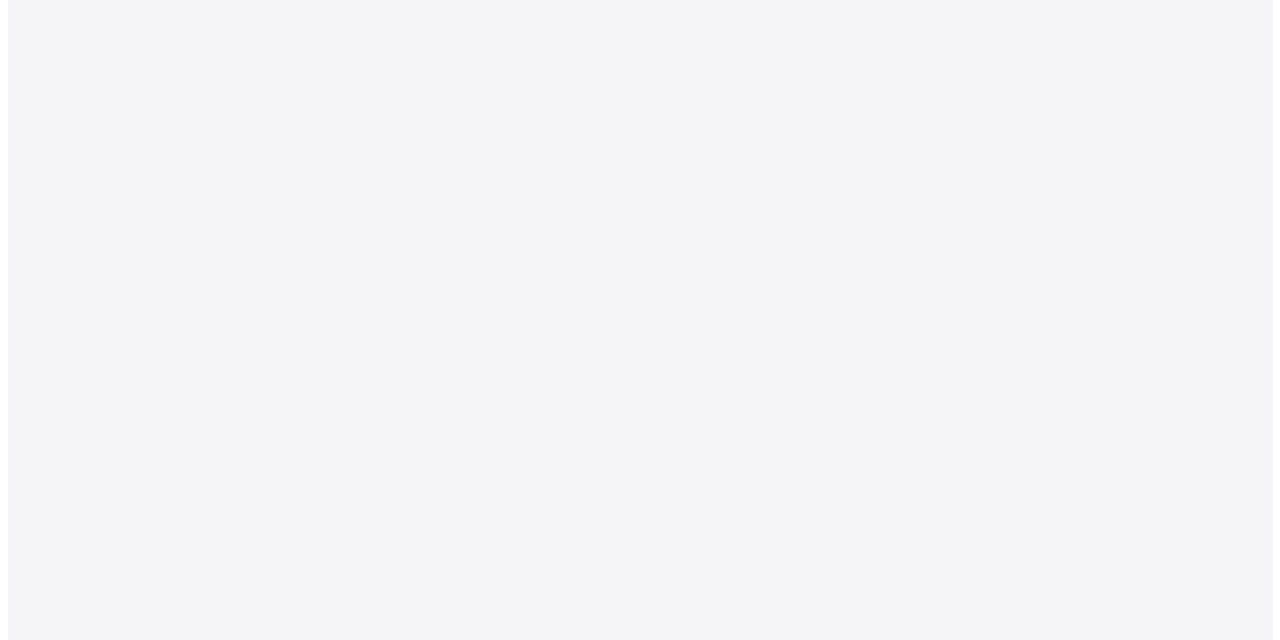 scroll, scrollTop: 0, scrollLeft: 0, axis: both 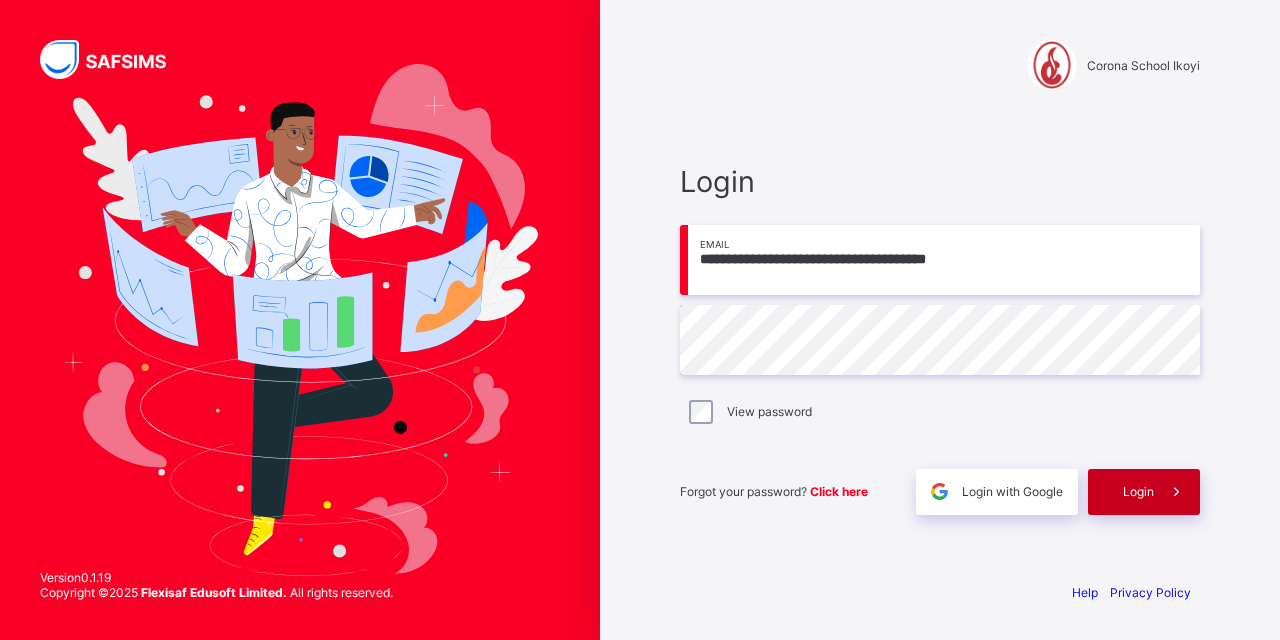 click on "Login" at bounding box center (1138, 491) 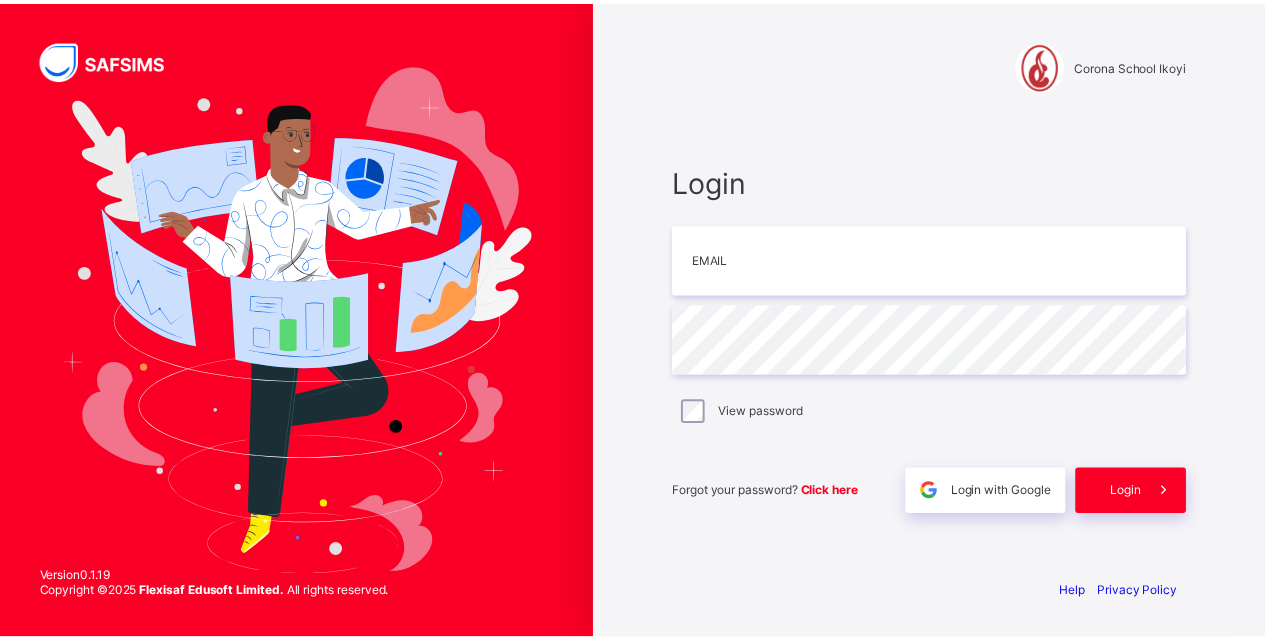 scroll, scrollTop: 0, scrollLeft: 0, axis: both 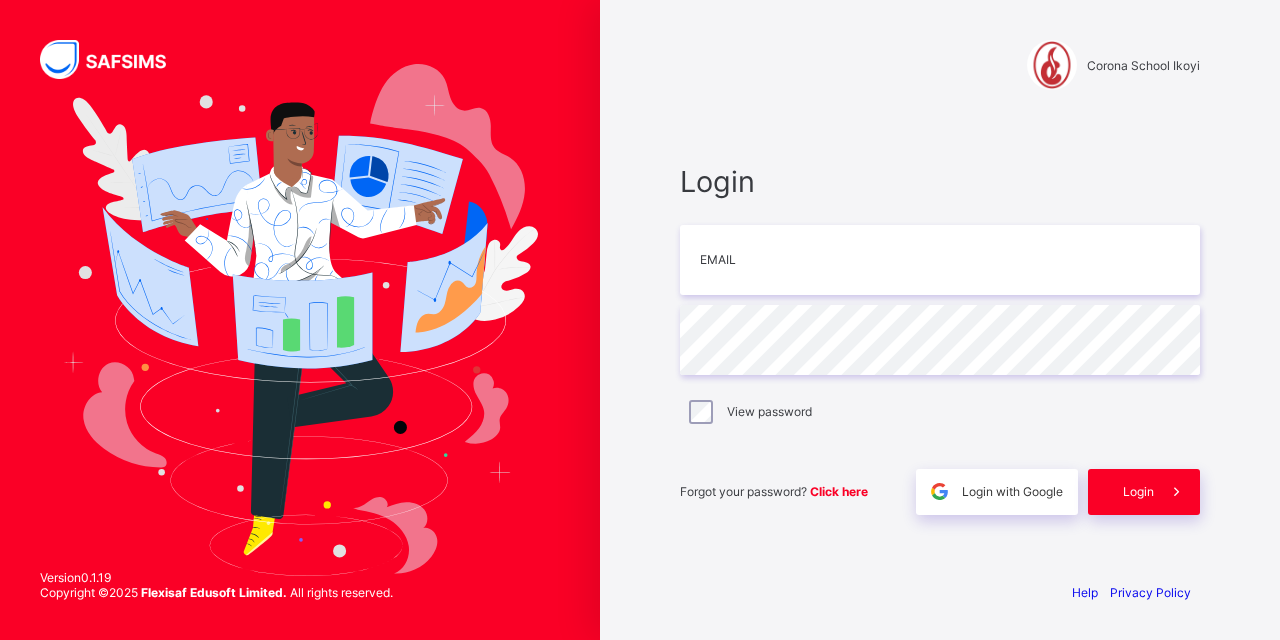 type on "**********" 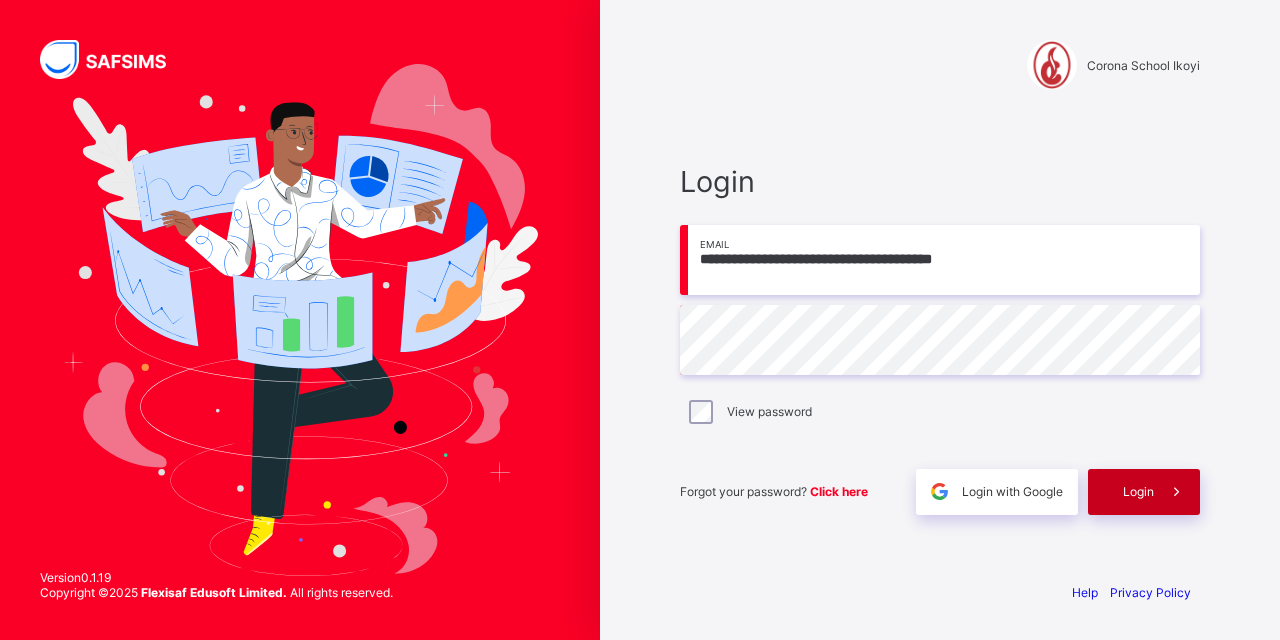 click on "Login" at bounding box center (1138, 491) 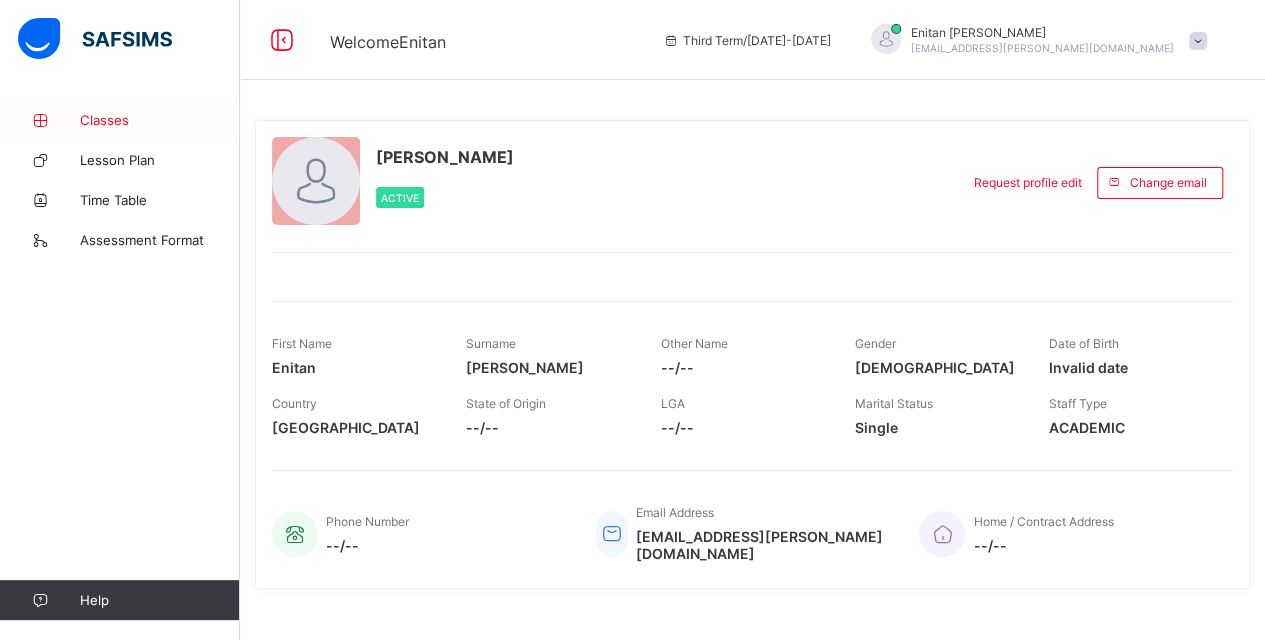 click on "Classes" at bounding box center [160, 120] 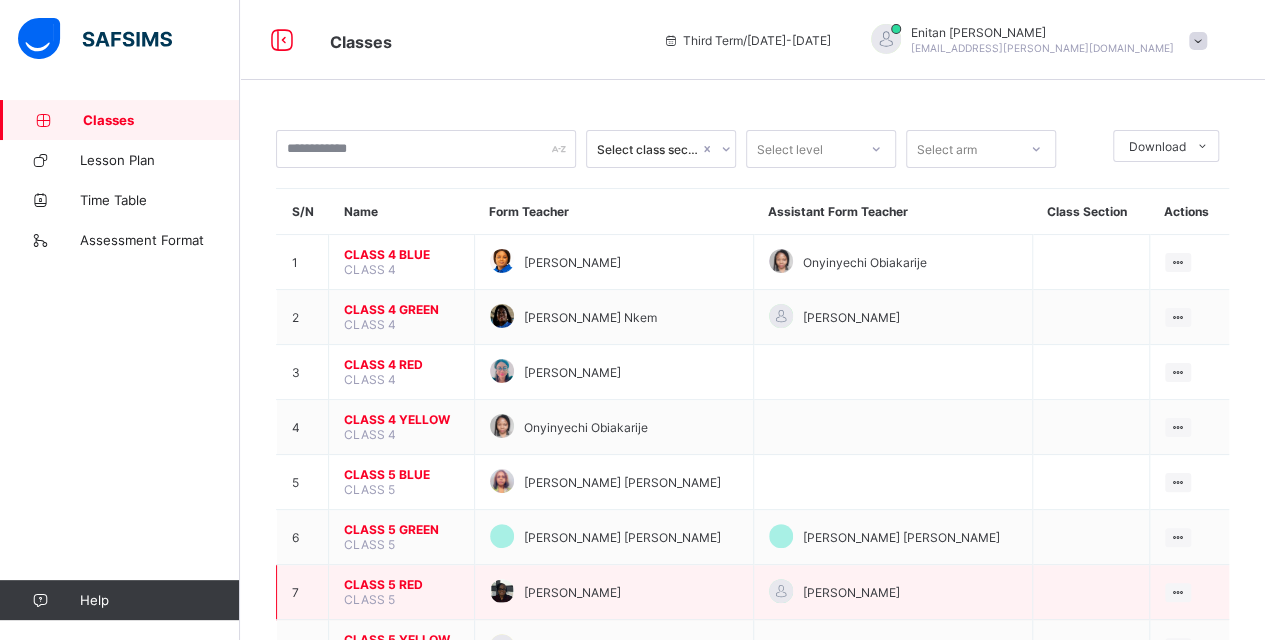 click on "CLASS 5   RED" at bounding box center [401, 584] 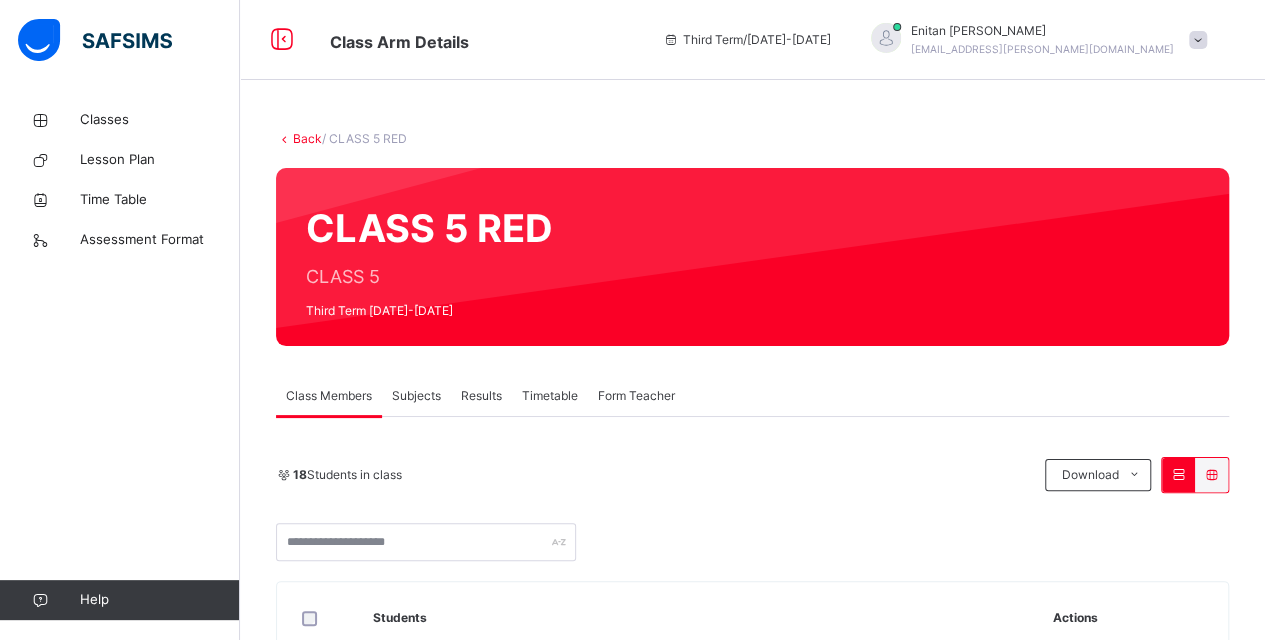 click on "Subjects" at bounding box center (416, 396) 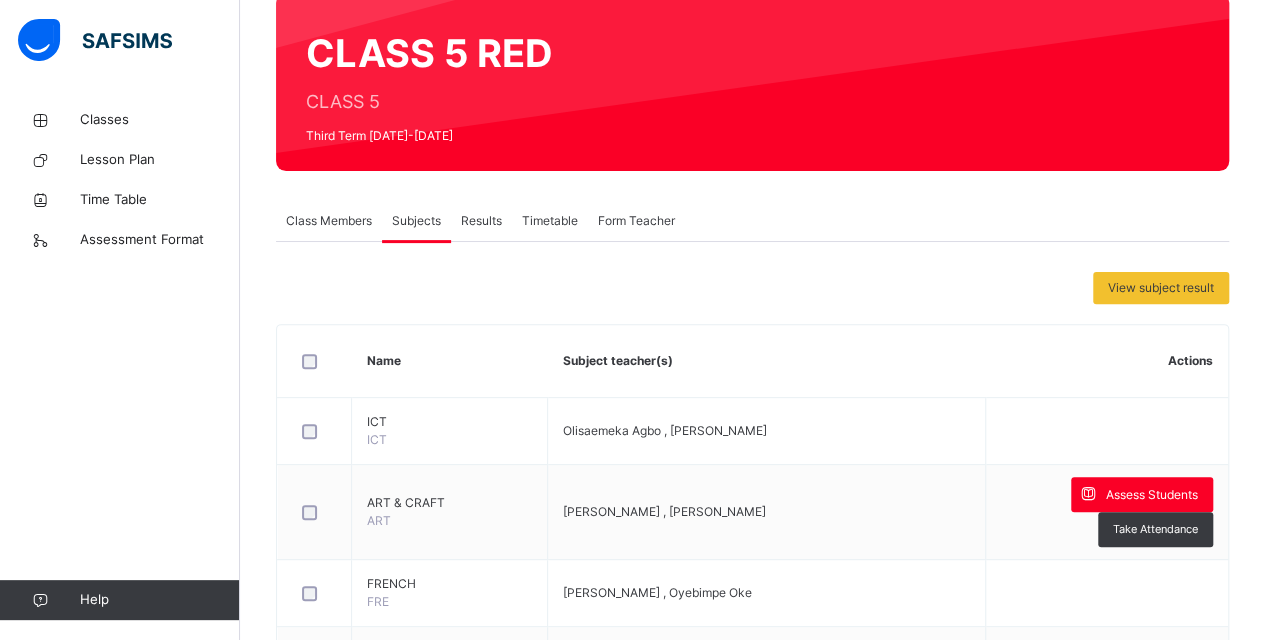 scroll, scrollTop: 200, scrollLeft: 0, axis: vertical 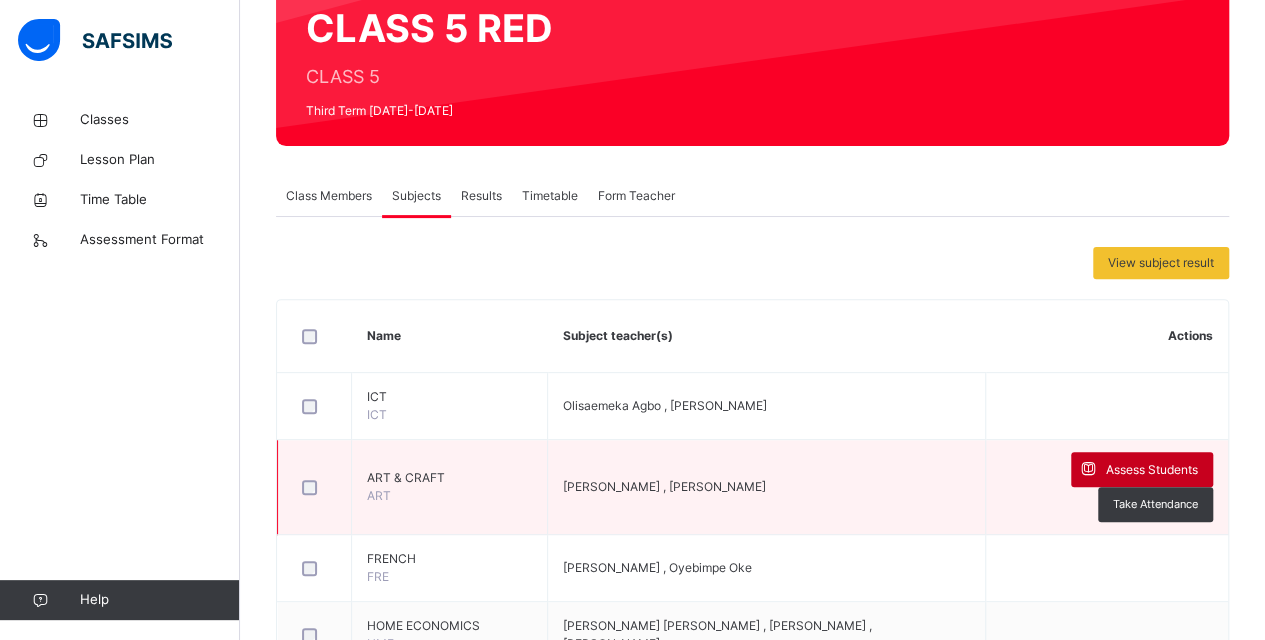 click on "Assess Students" at bounding box center (1142, 469) 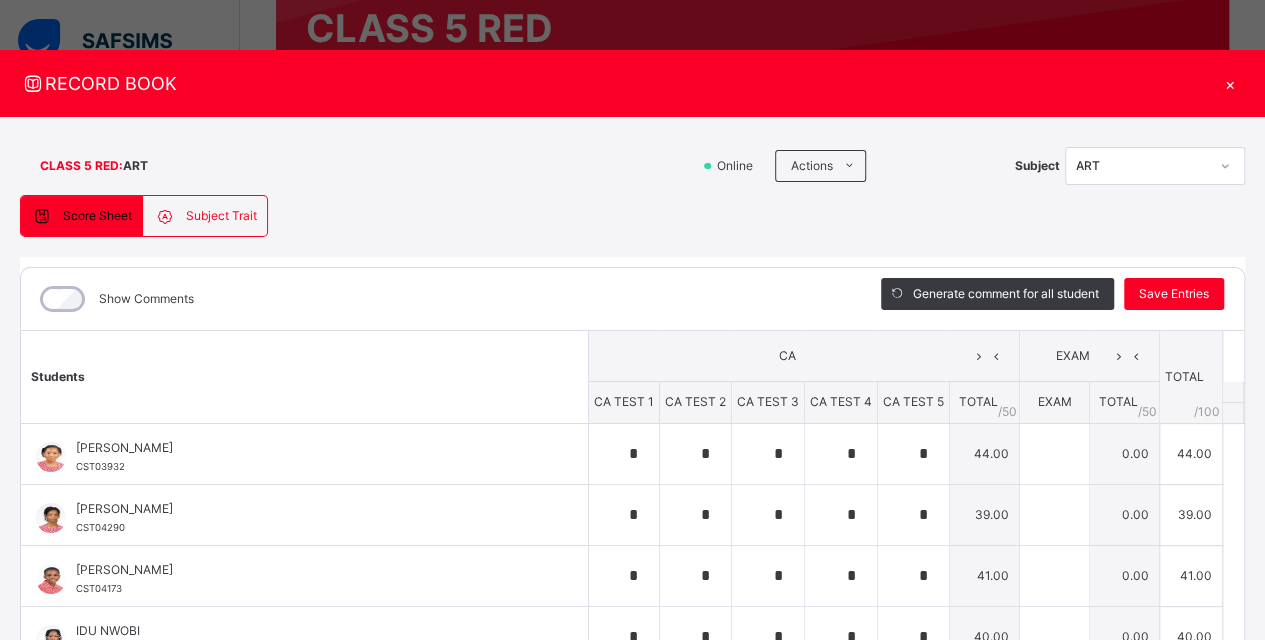 type on "*" 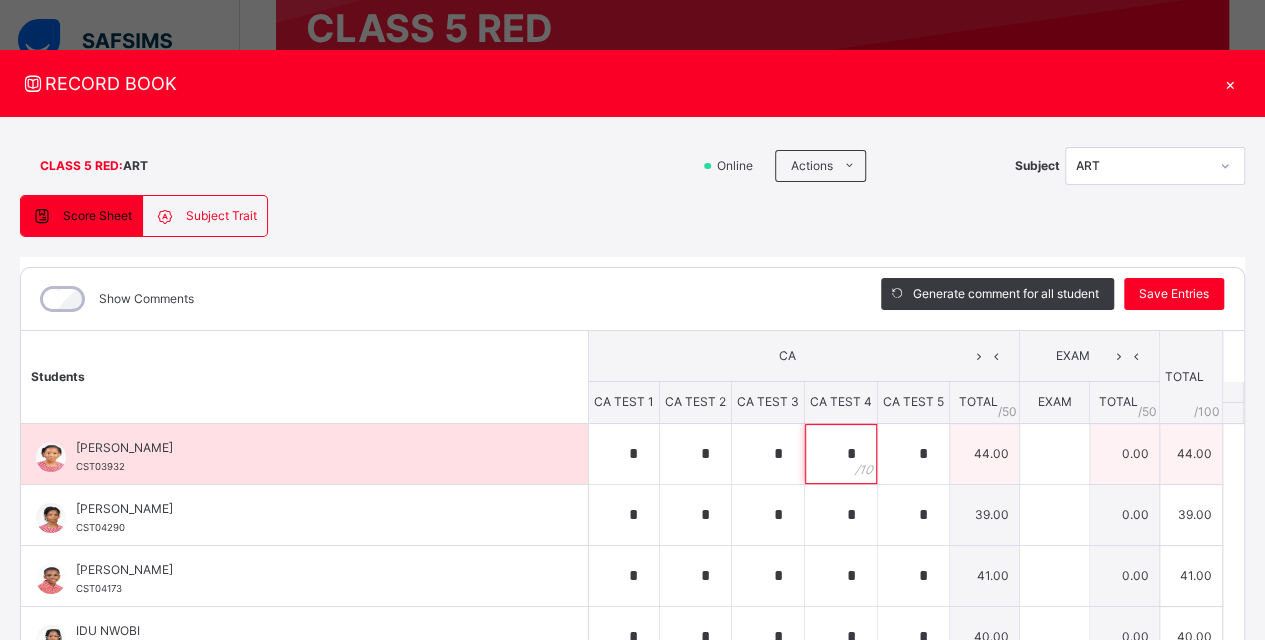 click on "*" at bounding box center (841, 454) 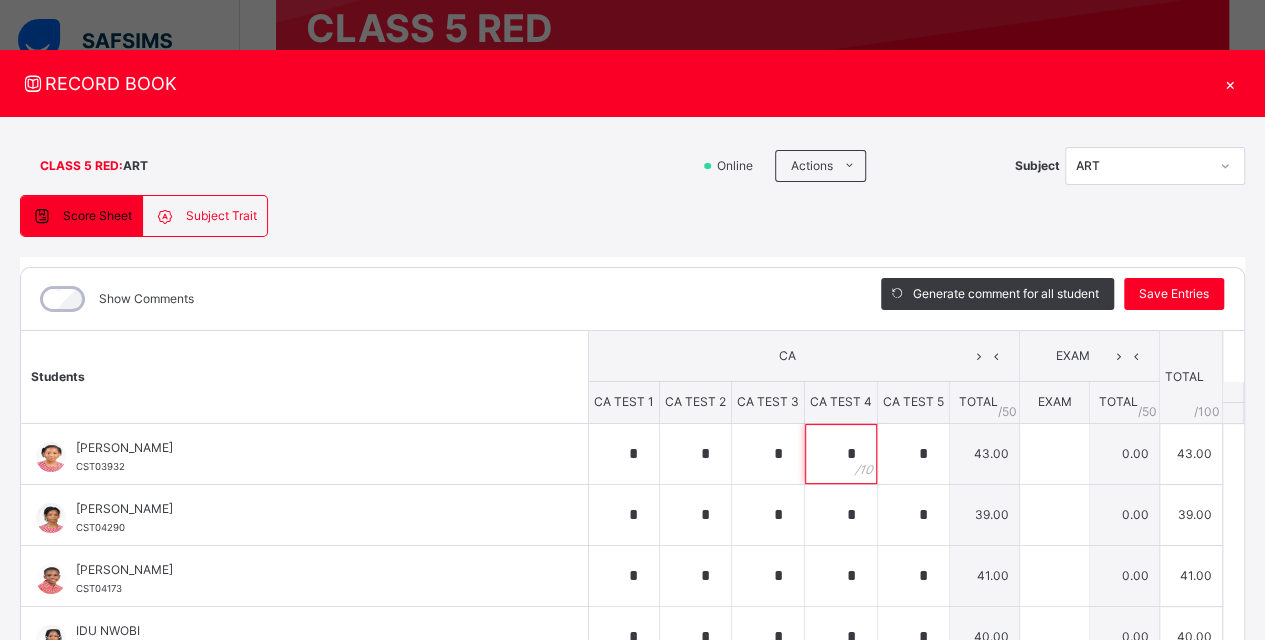 scroll, scrollTop: 270, scrollLeft: 0, axis: vertical 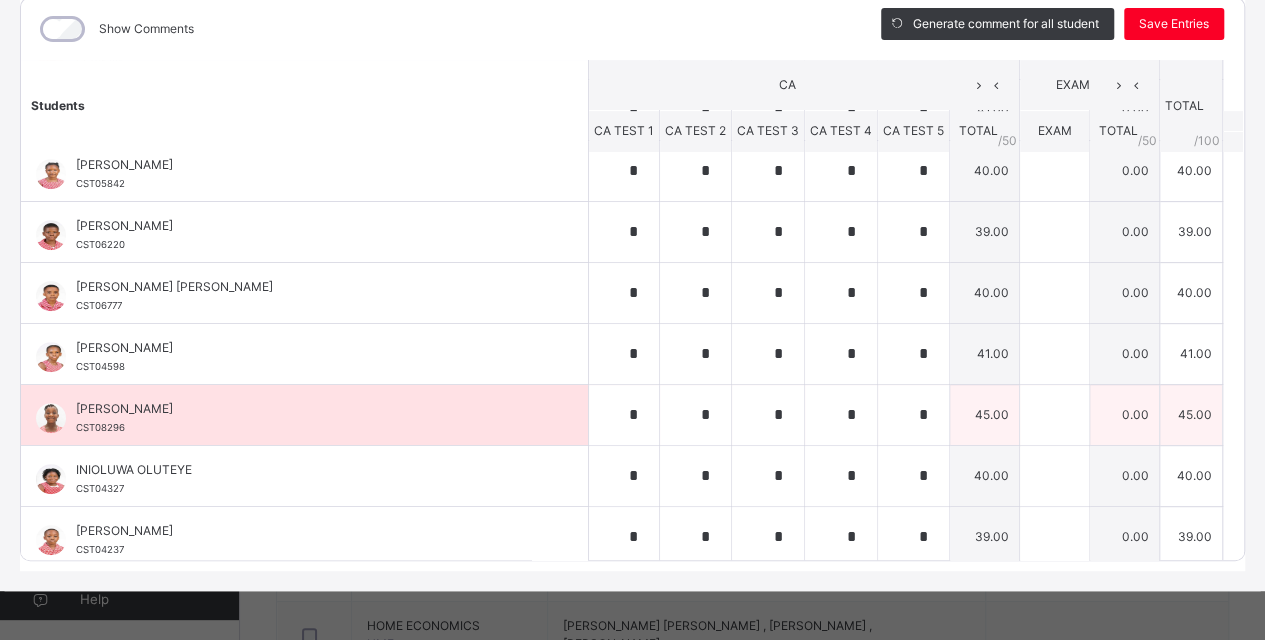 type on "*" 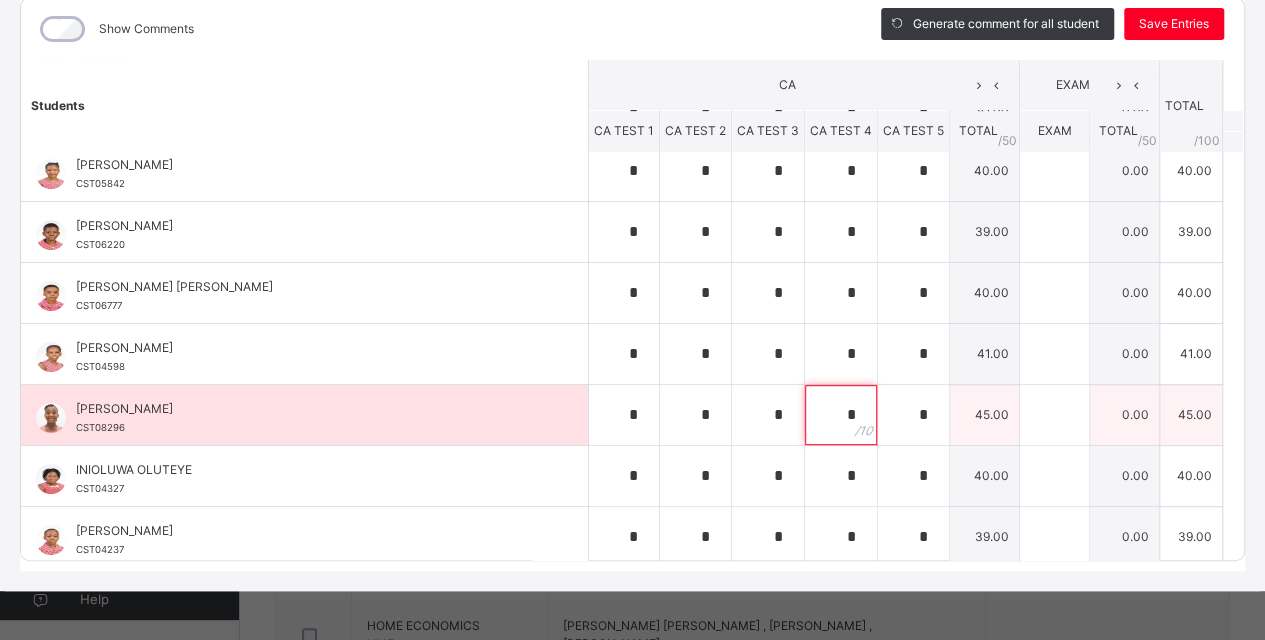 click on "*" at bounding box center [841, 415] 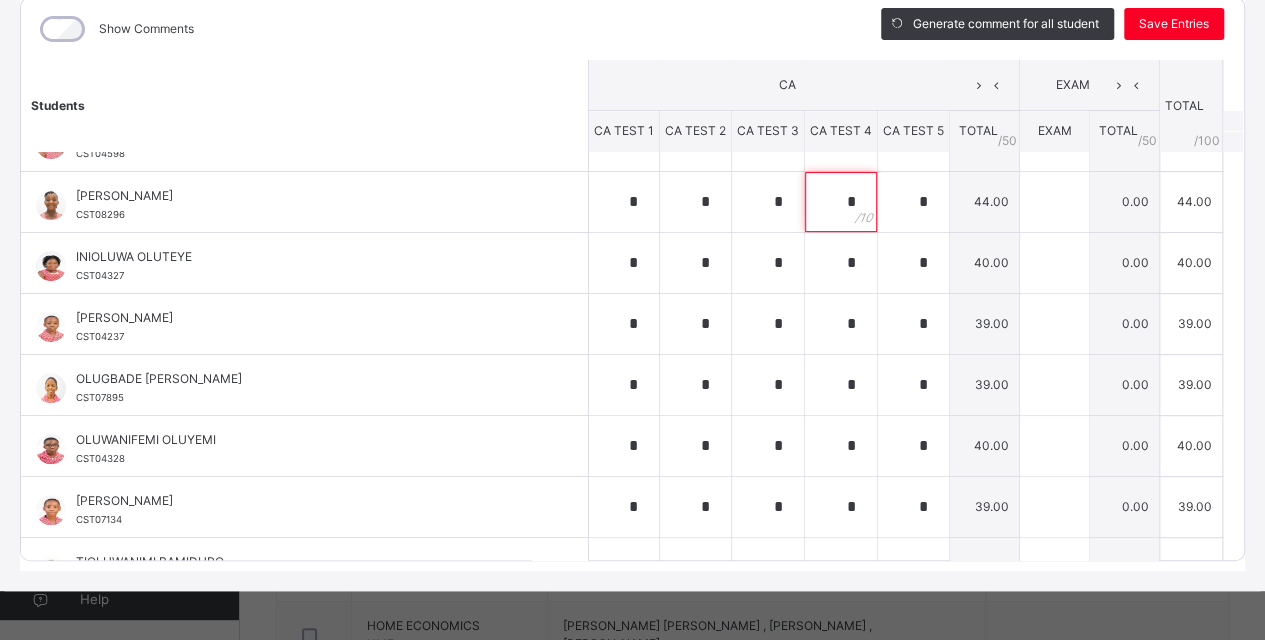 scroll, scrollTop: 684, scrollLeft: 0, axis: vertical 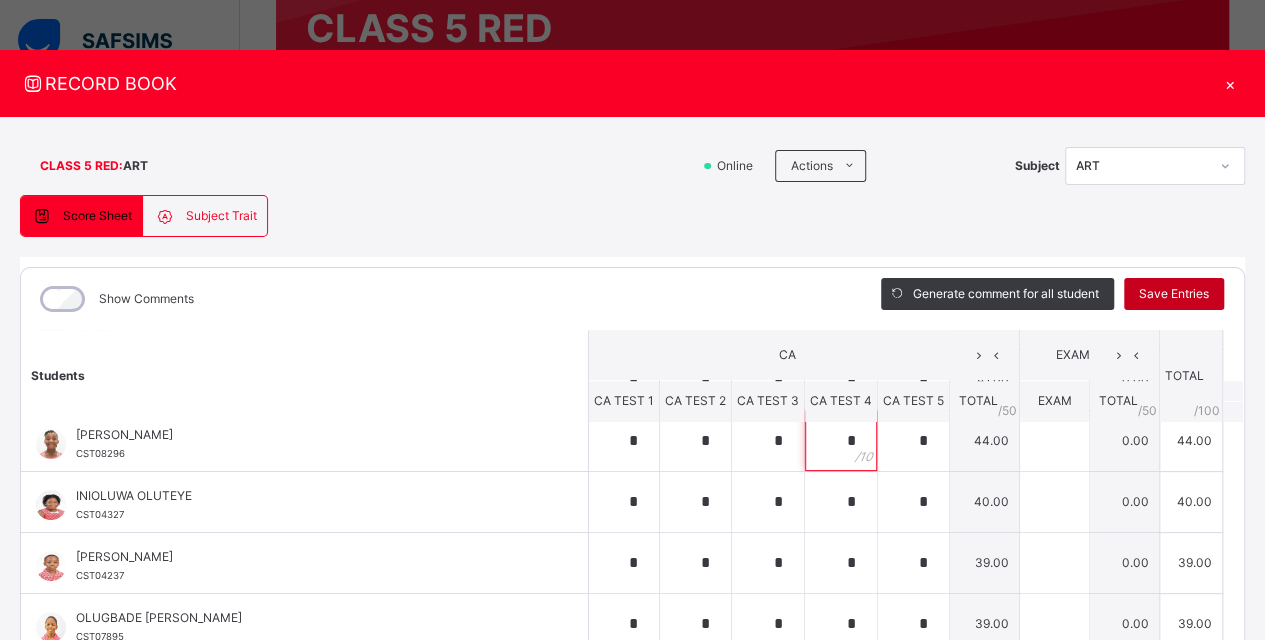 type on "*" 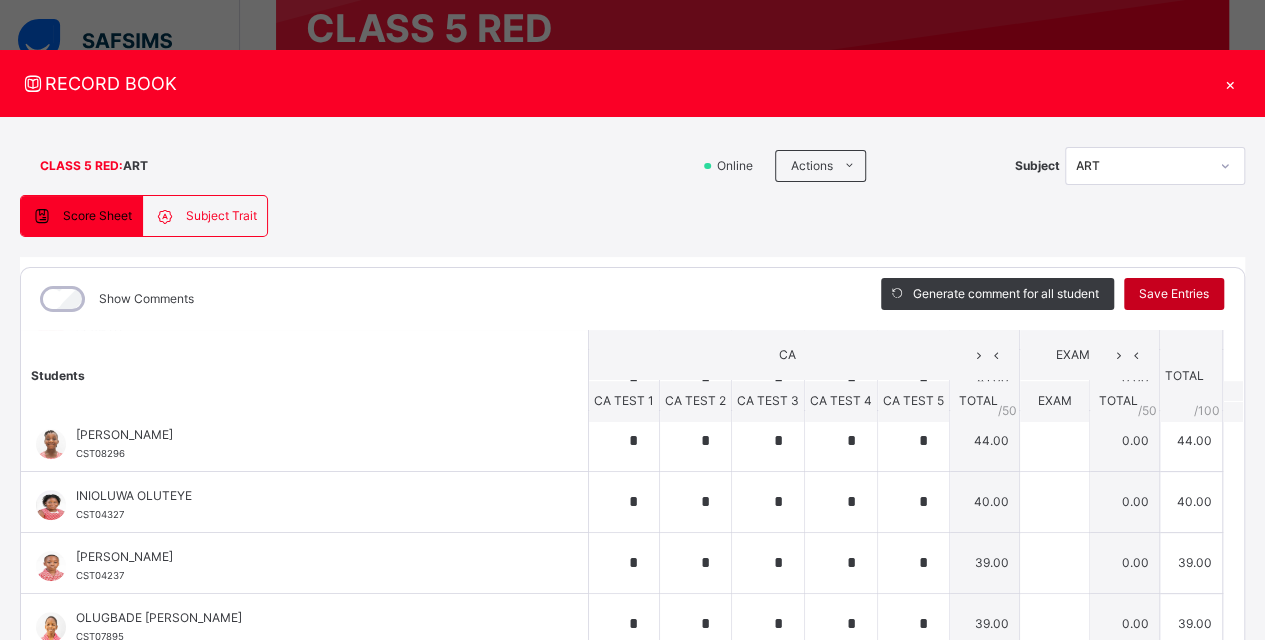 click on "Save Entries" at bounding box center [1174, 294] 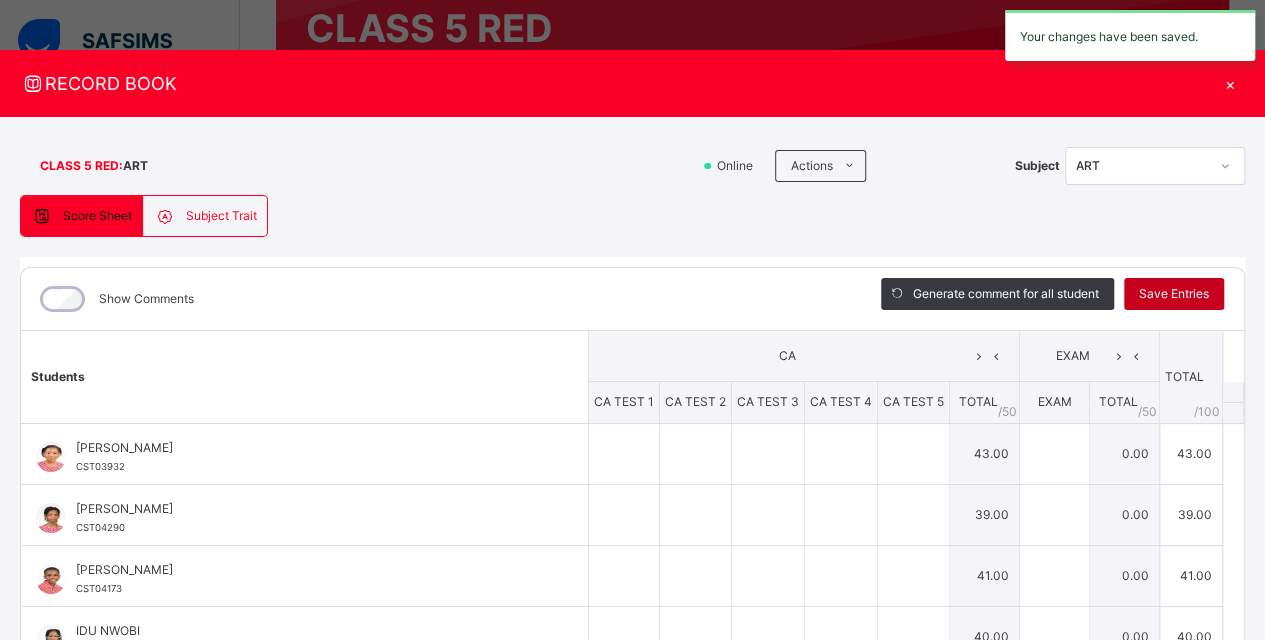 type on "*" 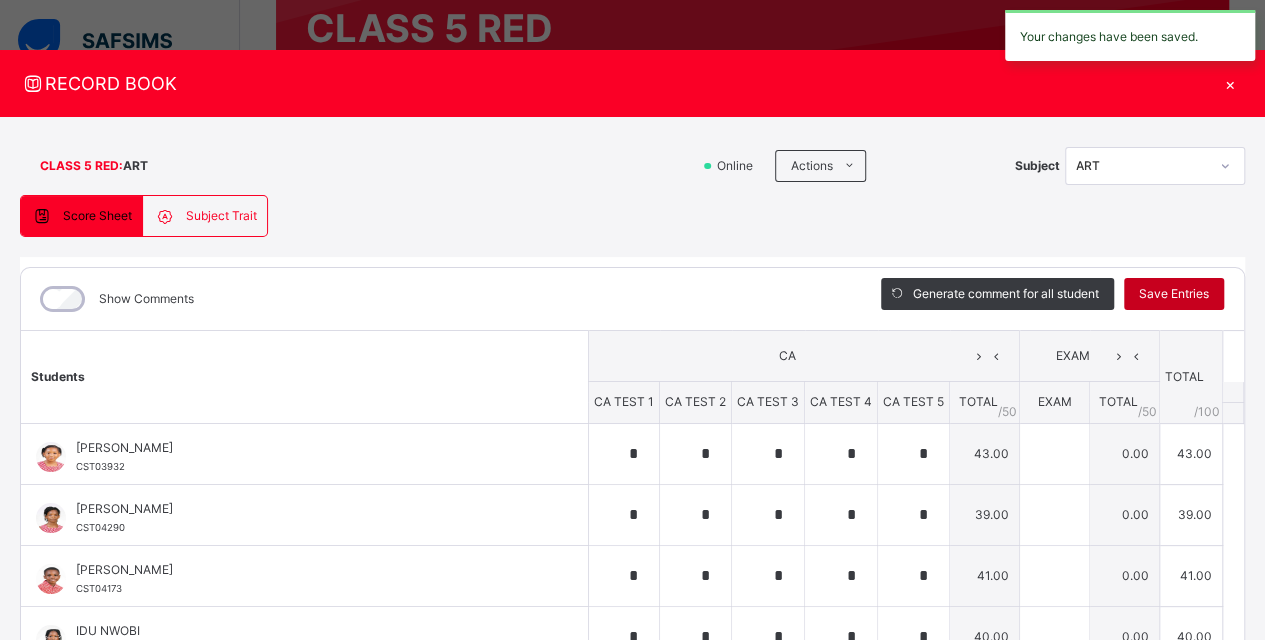 type on "*" 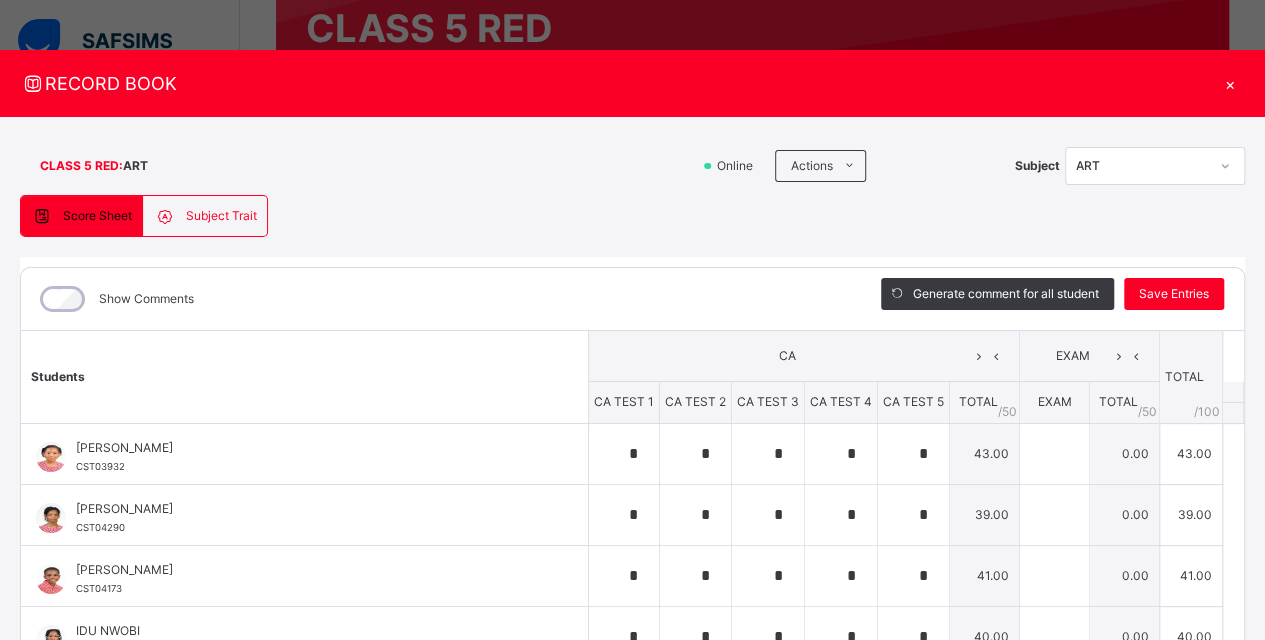 click on "×" at bounding box center (1230, 83) 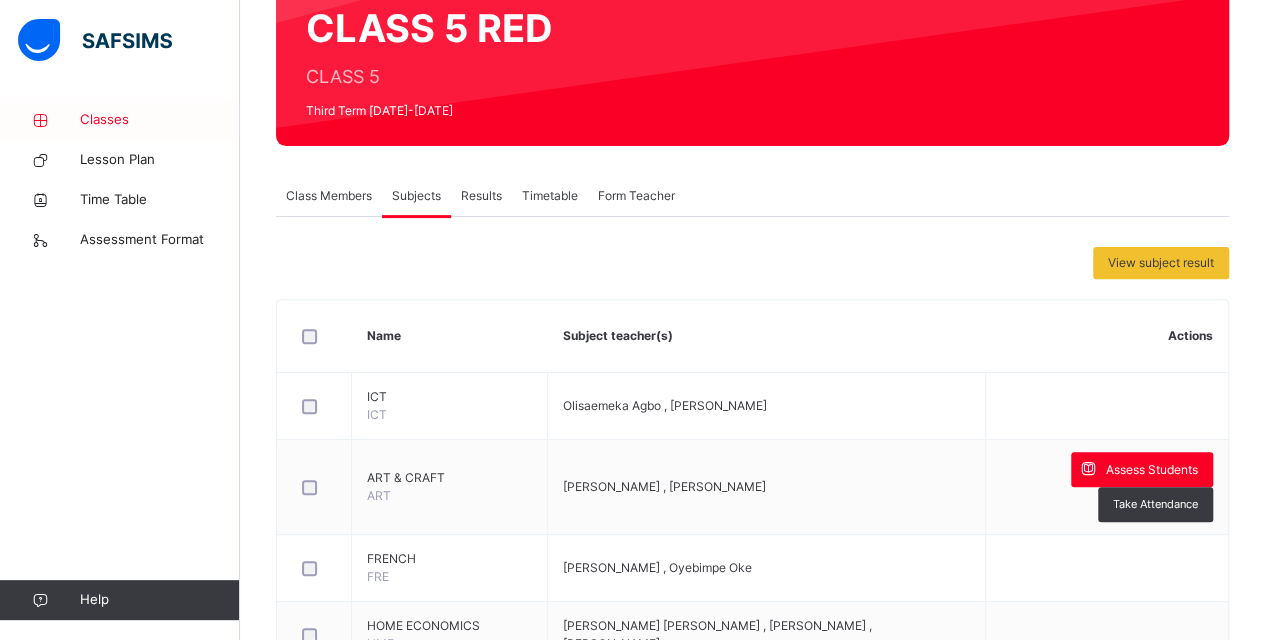 click on "Classes" at bounding box center (160, 120) 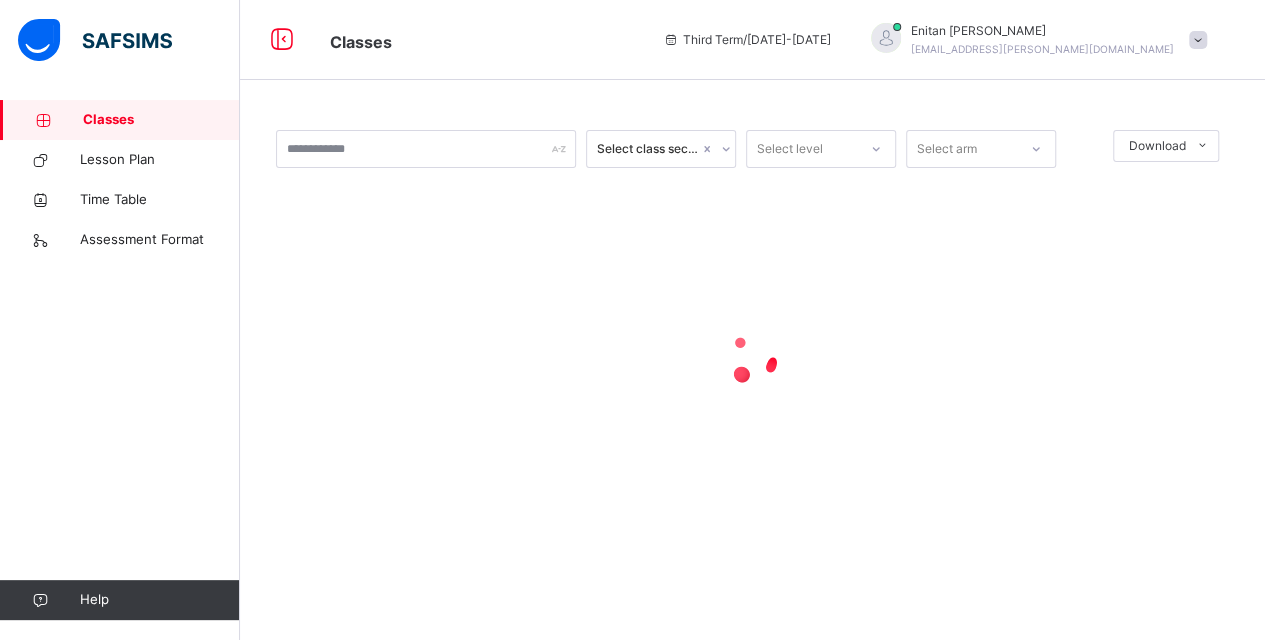 scroll, scrollTop: 0, scrollLeft: 0, axis: both 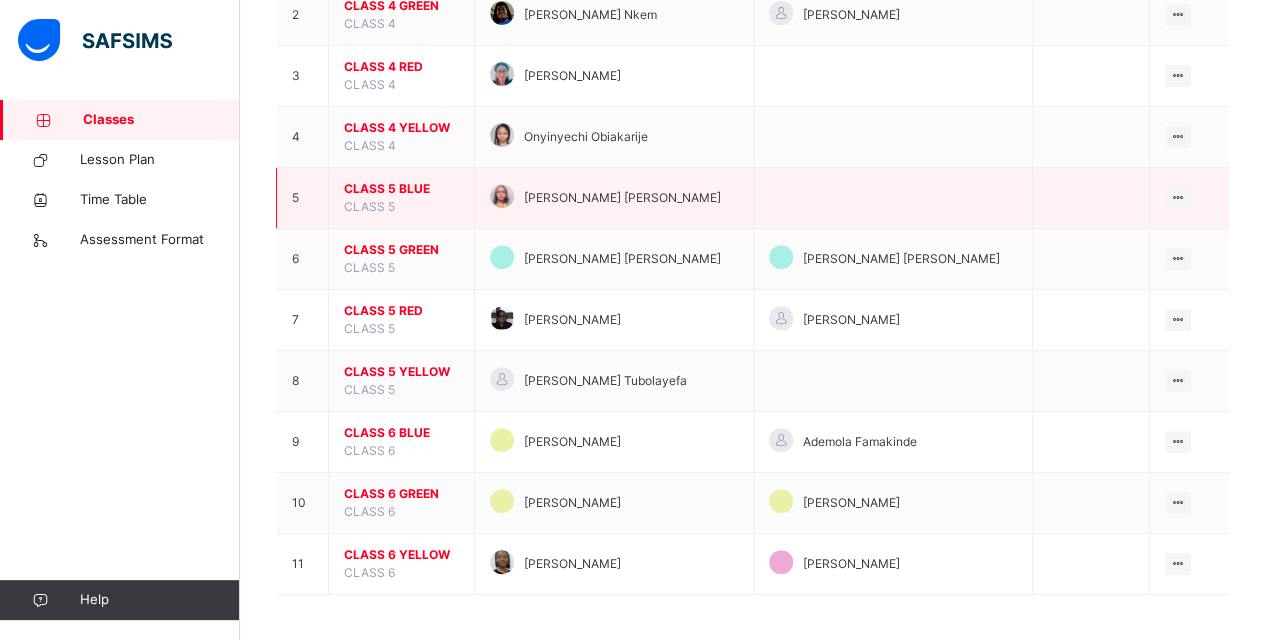 click on "CLASS 5   BLUE   CLASS 5" at bounding box center [402, 198] 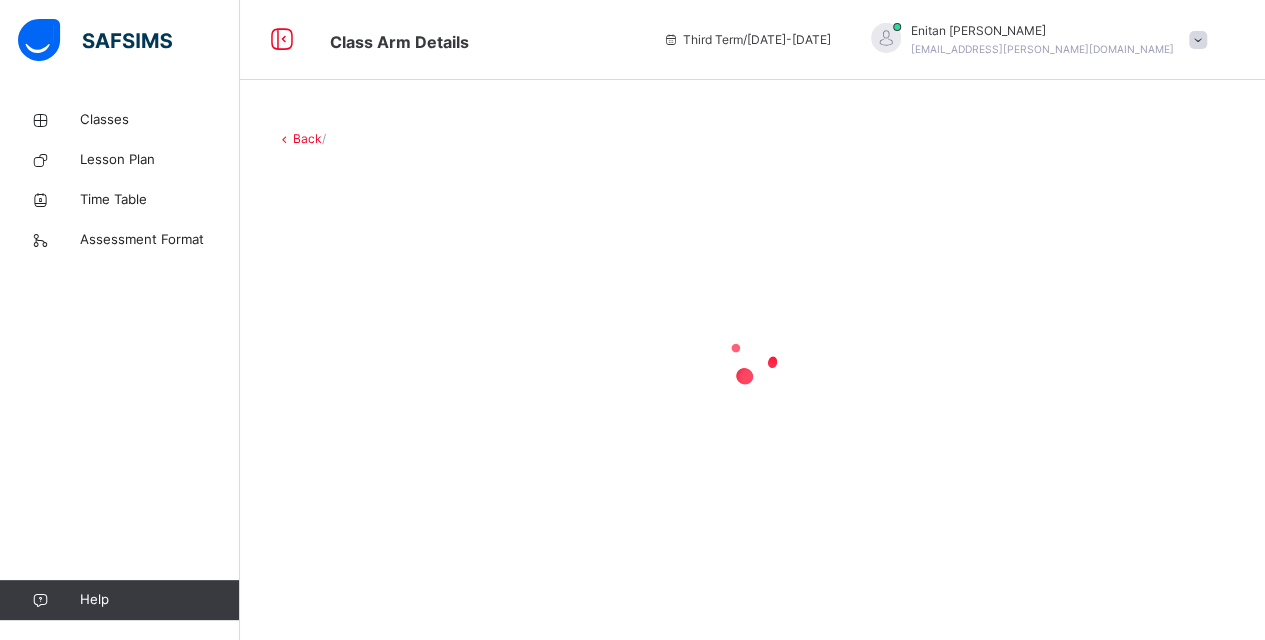 scroll, scrollTop: 0, scrollLeft: 0, axis: both 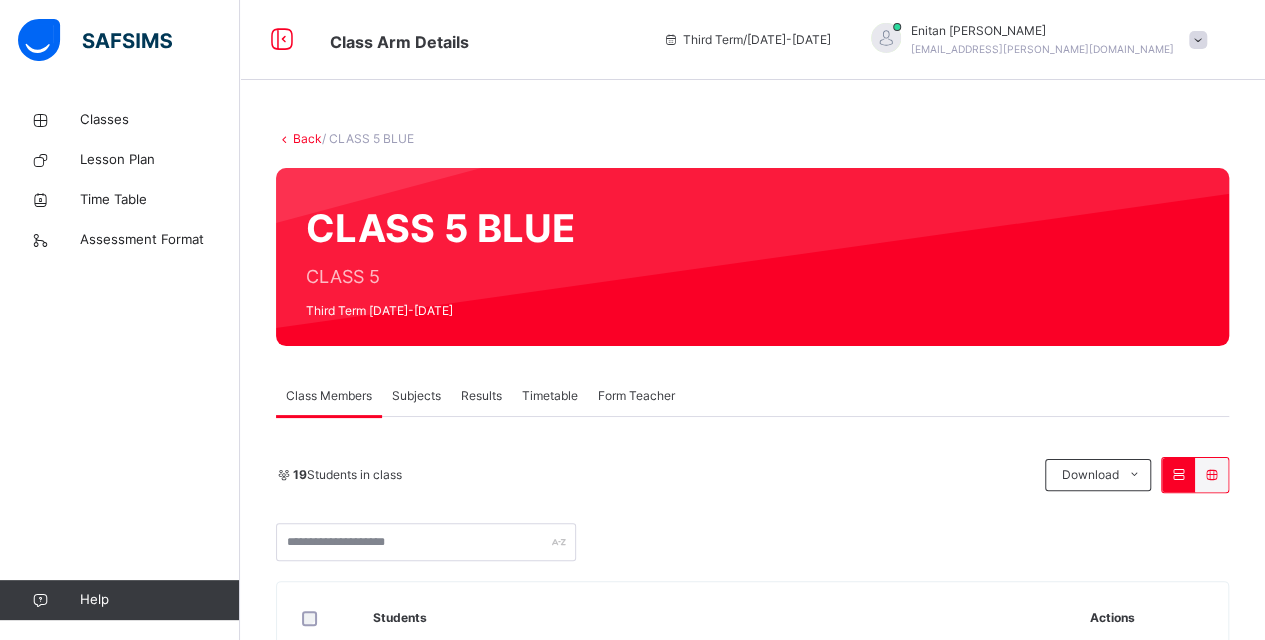 click on "Subjects" at bounding box center [416, 396] 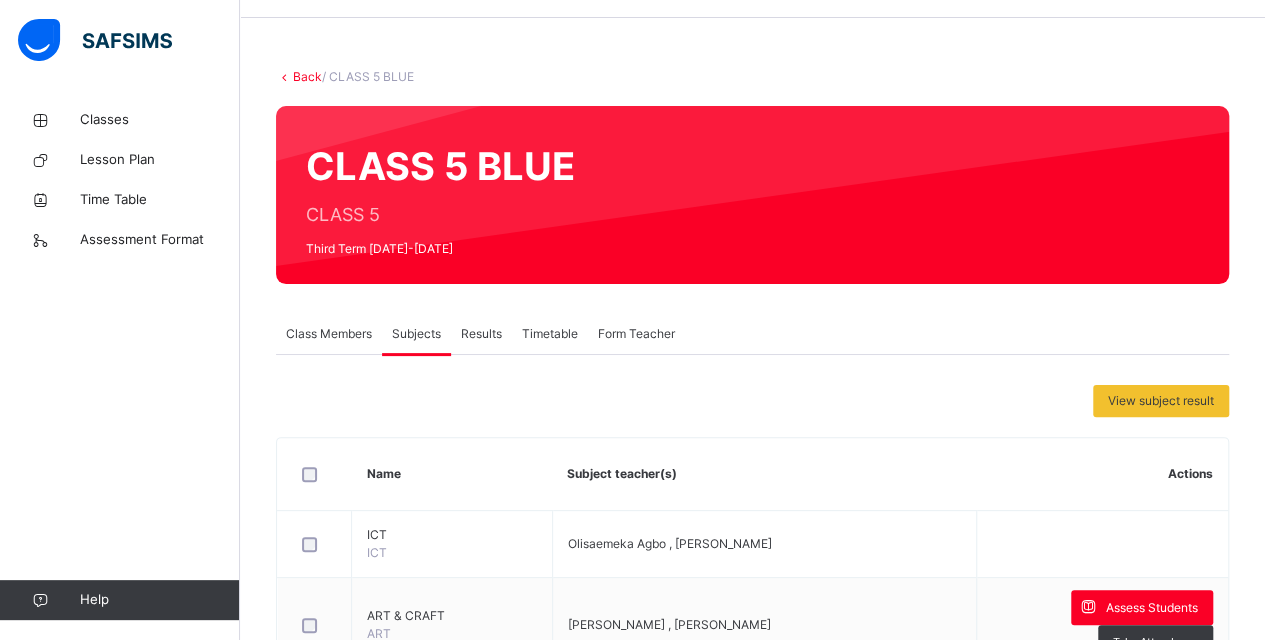 scroll, scrollTop: 80, scrollLeft: 0, axis: vertical 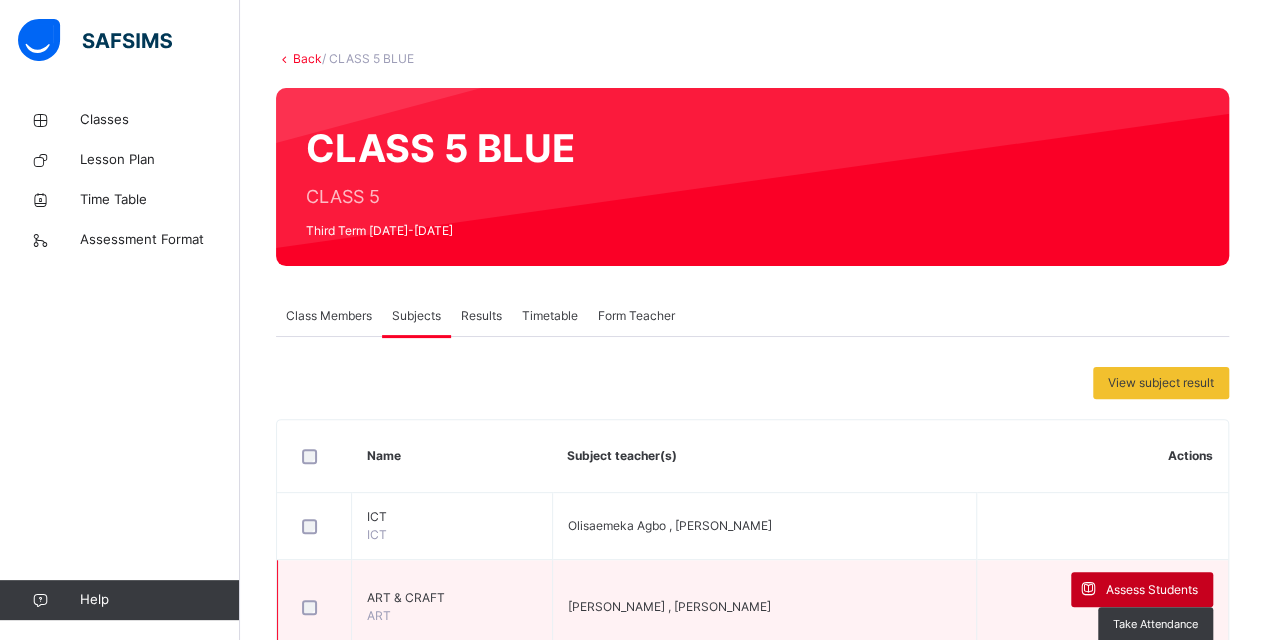click on "Assess Students" at bounding box center [1152, 590] 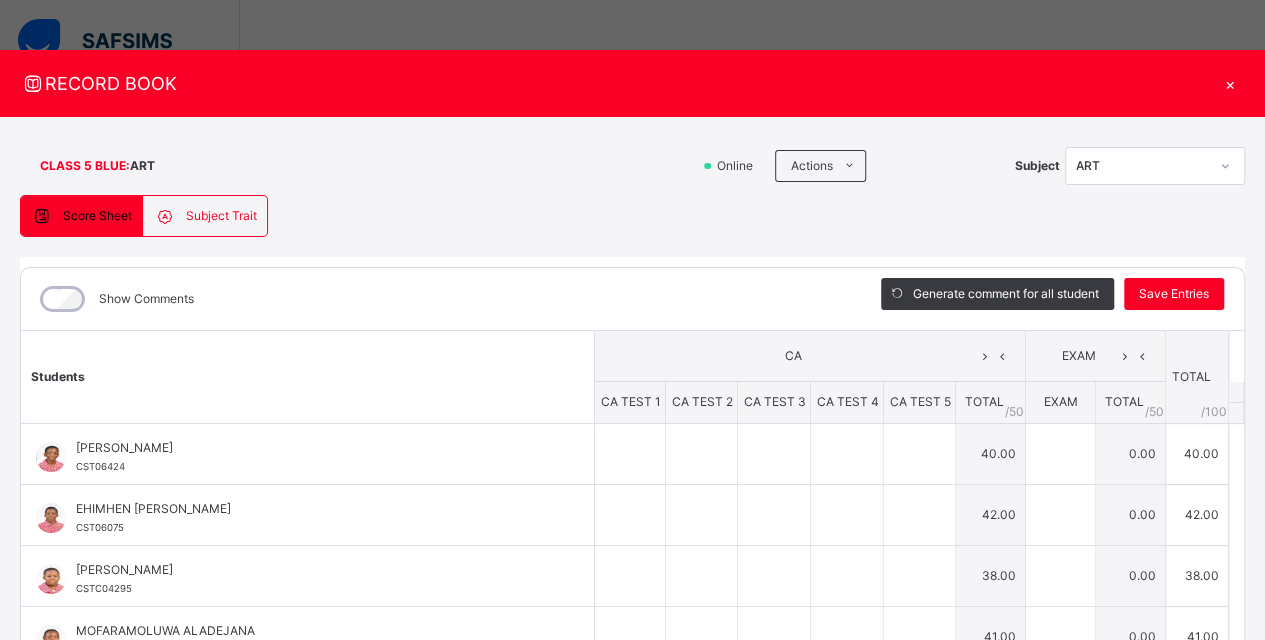 type on "*" 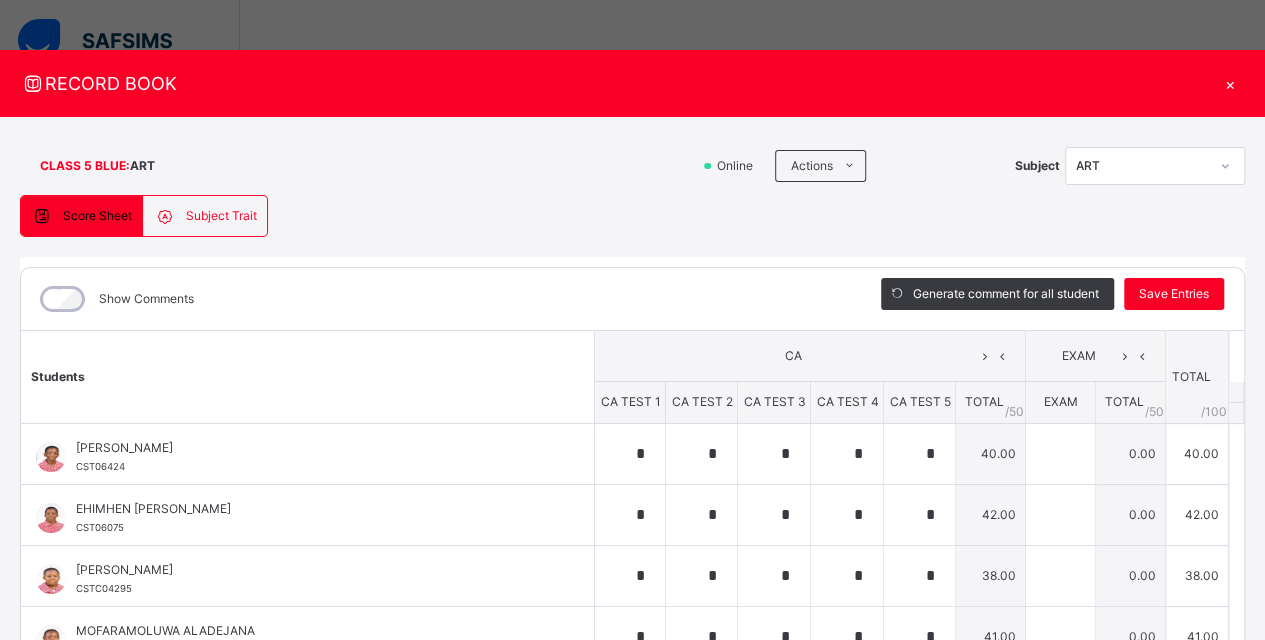 scroll, scrollTop: 270, scrollLeft: 0, axis: vertical 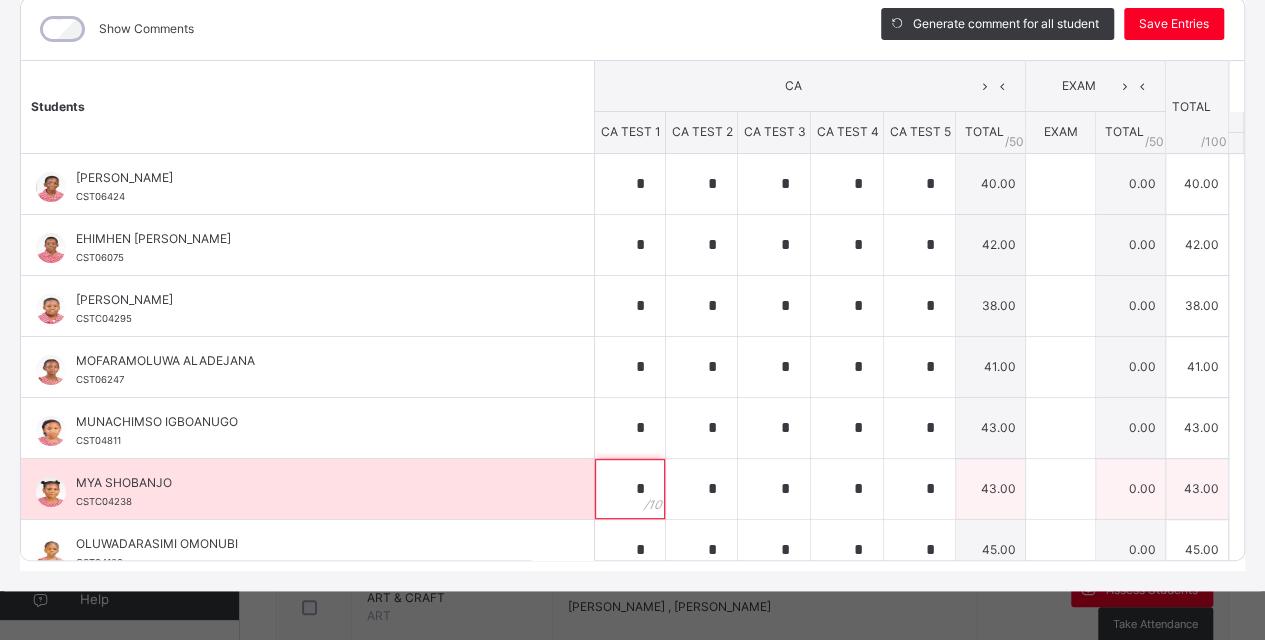 click on "*" at bounding box center (630, 489) 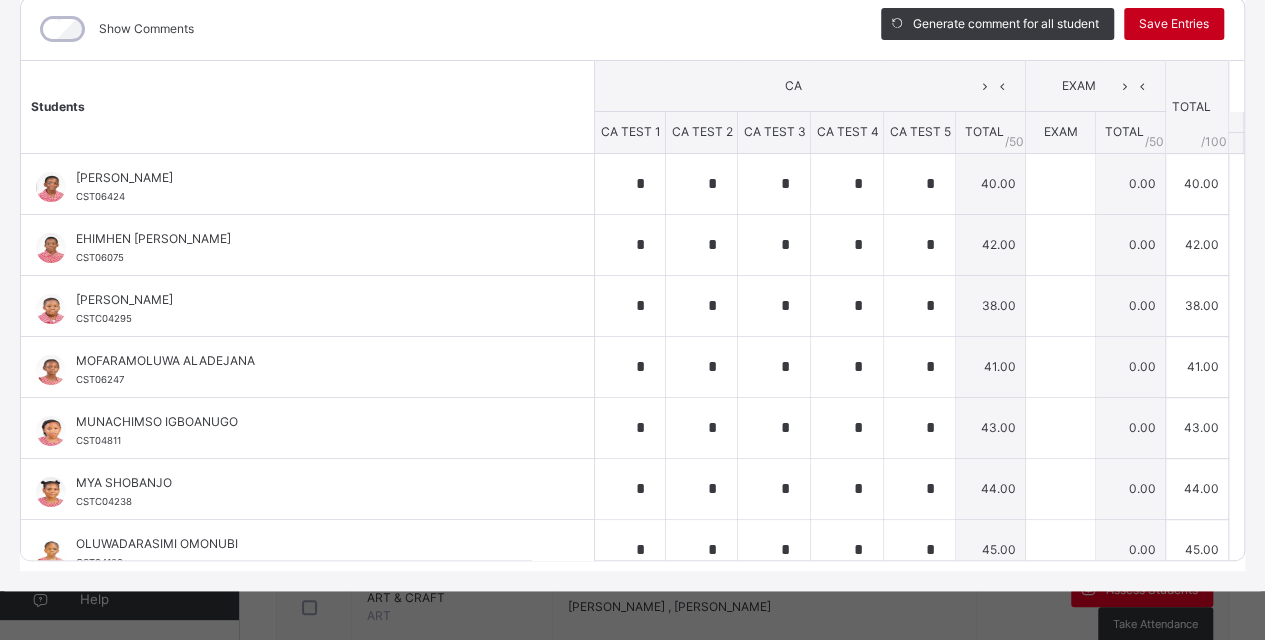 click on "Save Entries" at bounding box center [1174, 24] 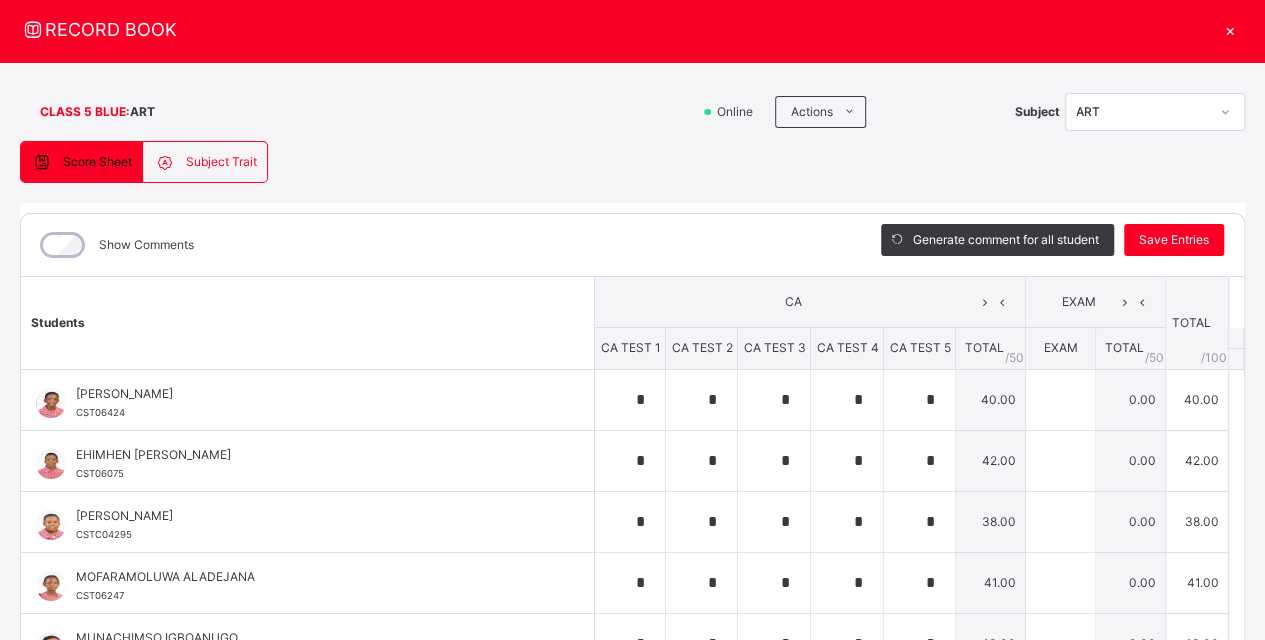 scroll, scrollTop: 90, scrollLeft: 0, axis: vertical 